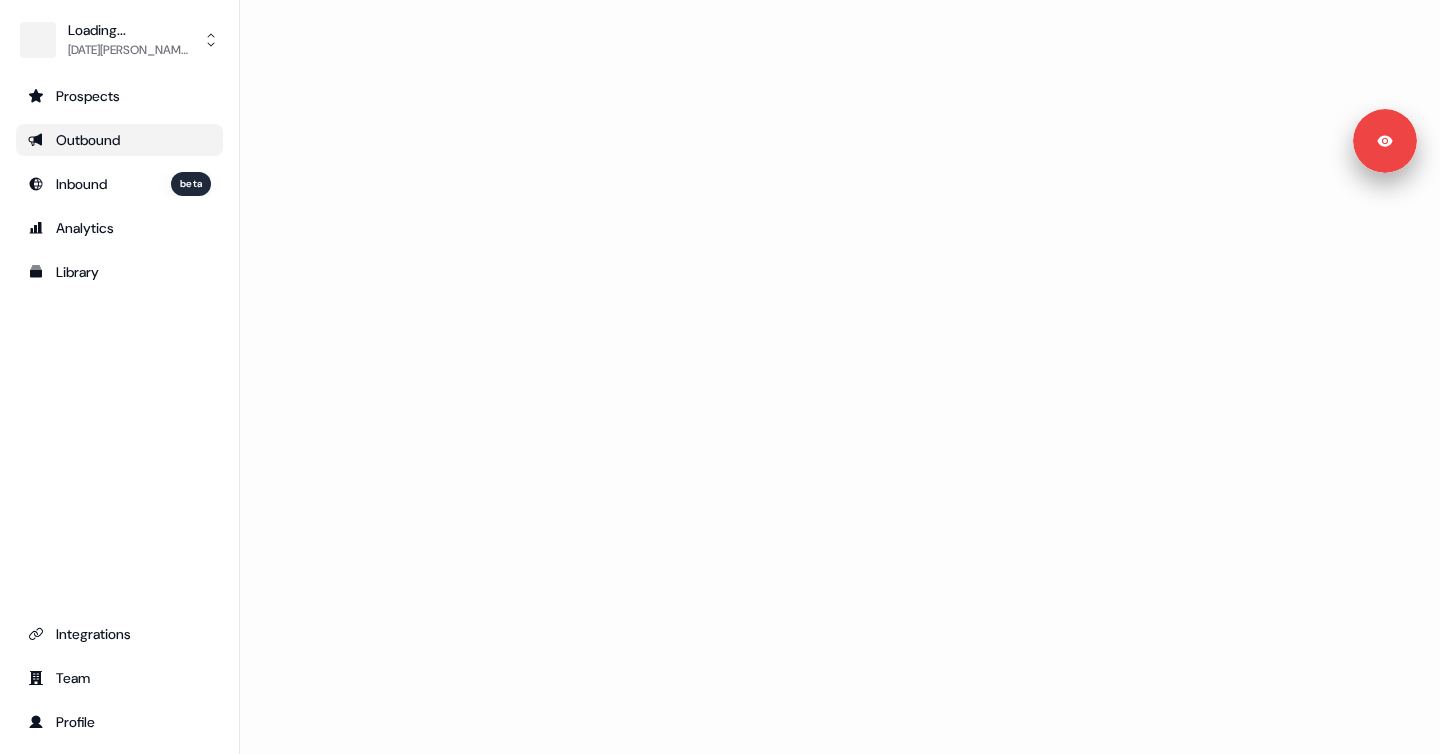 scroll, scrollTop: 0, scrollLeft: 0, axis: both 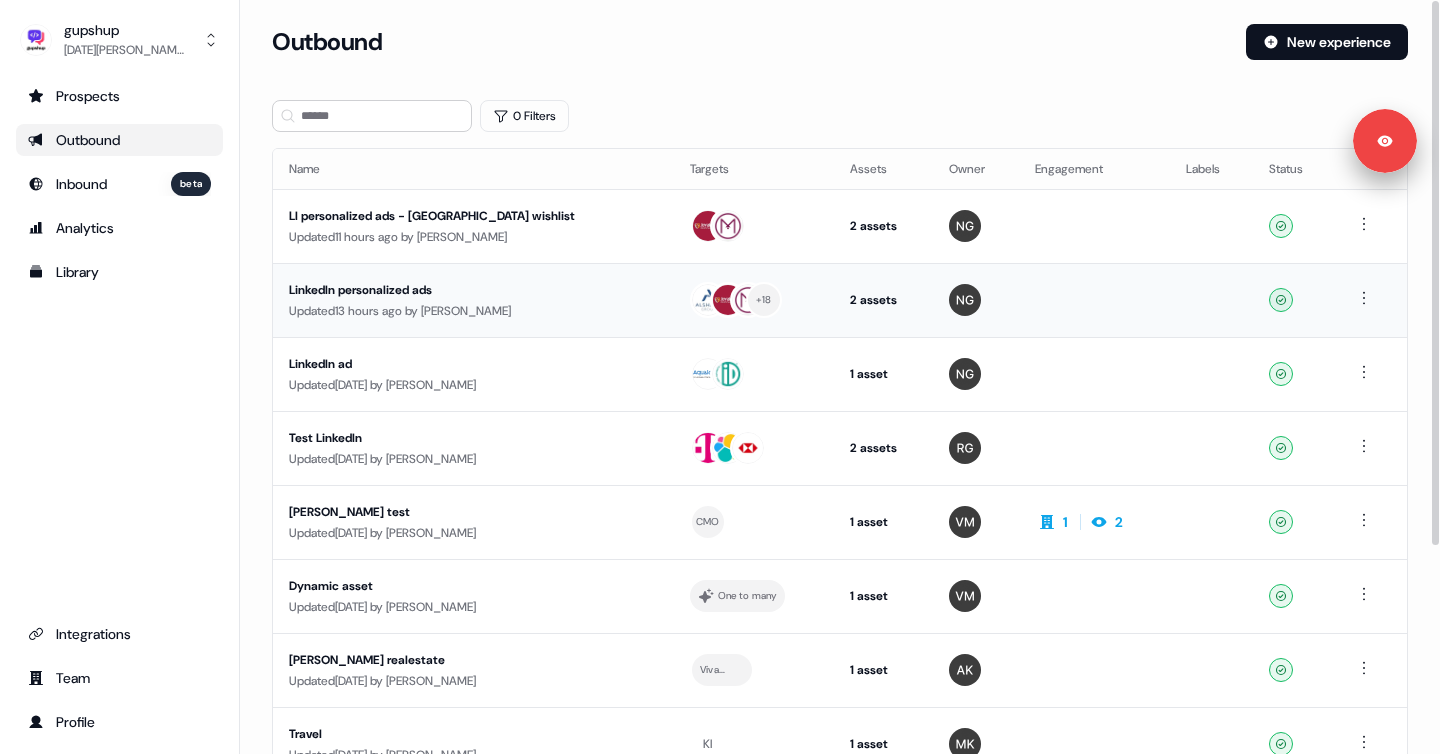 click on "Updated  13 hours ago   by   [PERSON_NAME]" at bounding box center [473, 311] 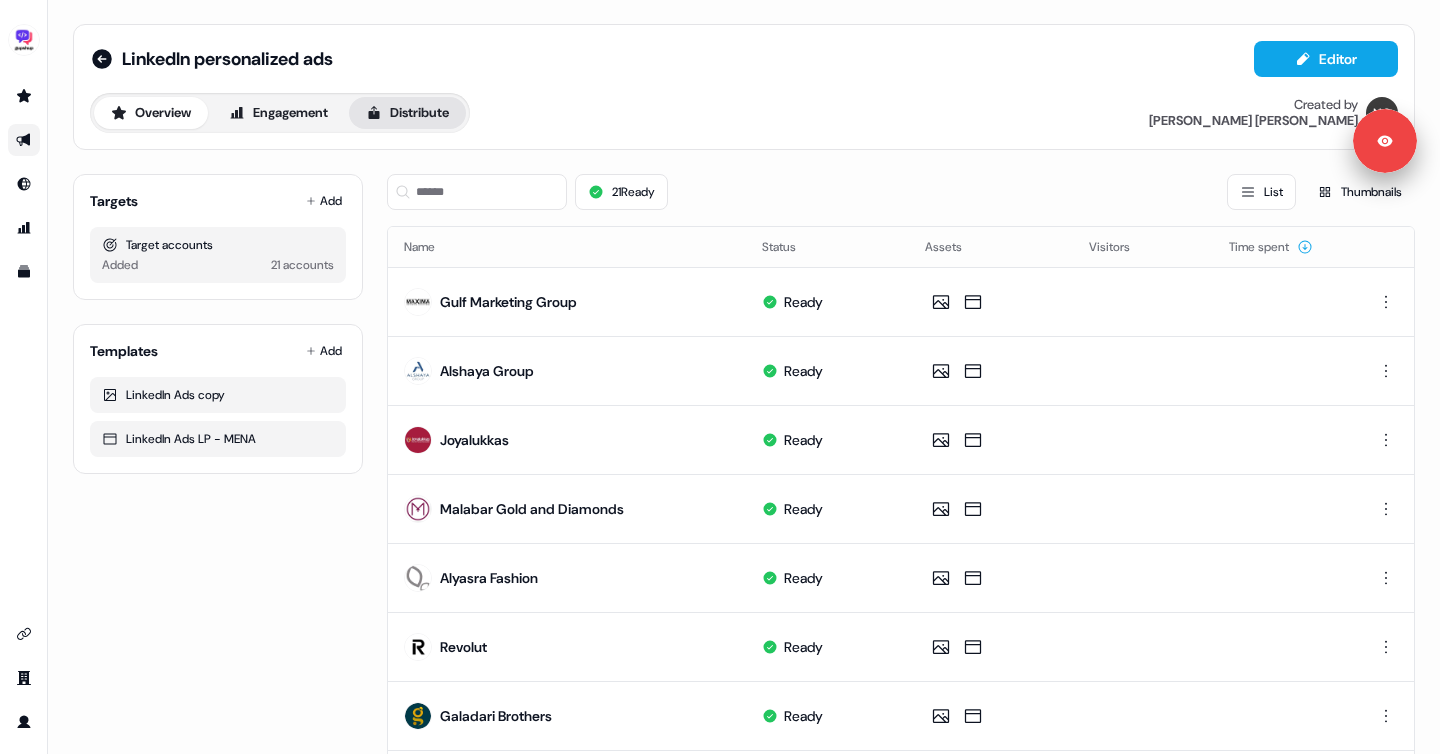 click on "Distribute" at bounding box center (407, 113) 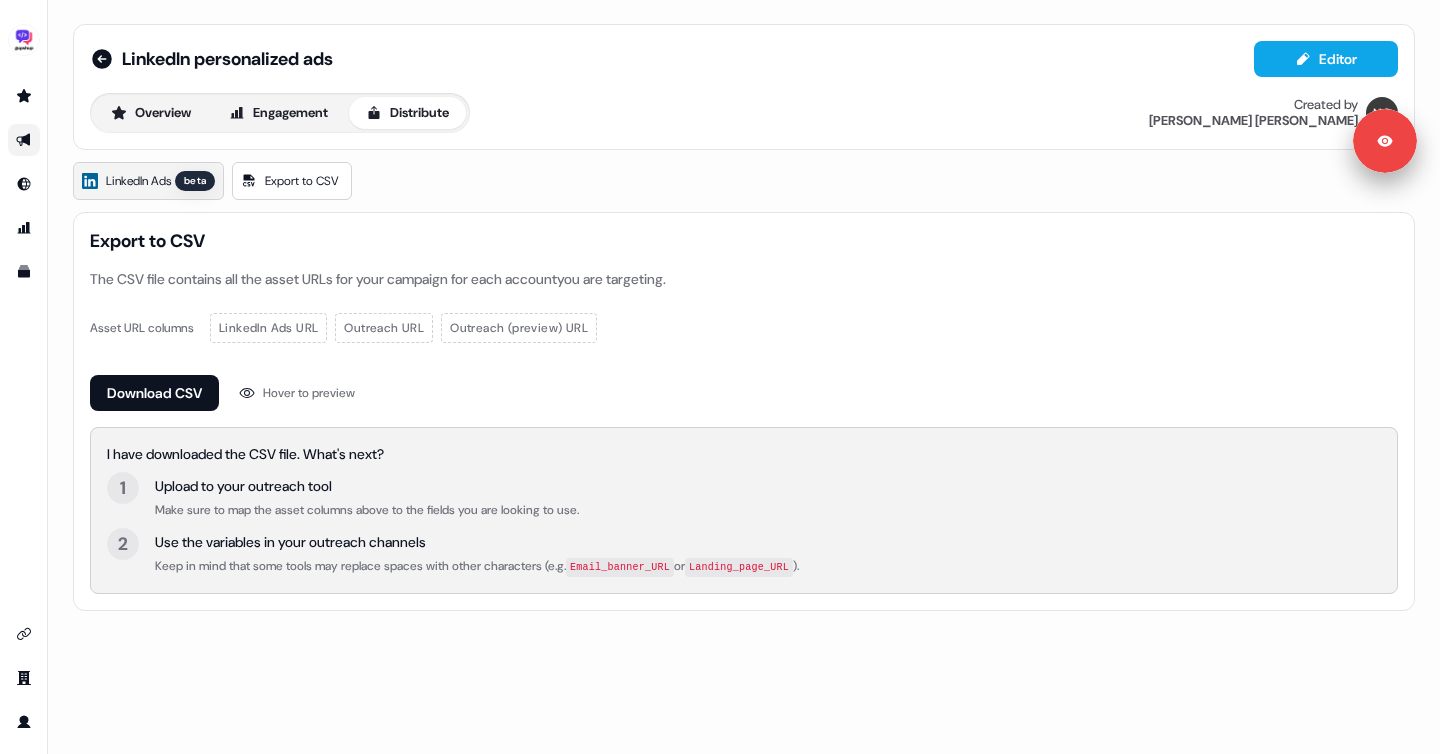 click on "LinkedIn Ads" at bounding box center [138, 181] 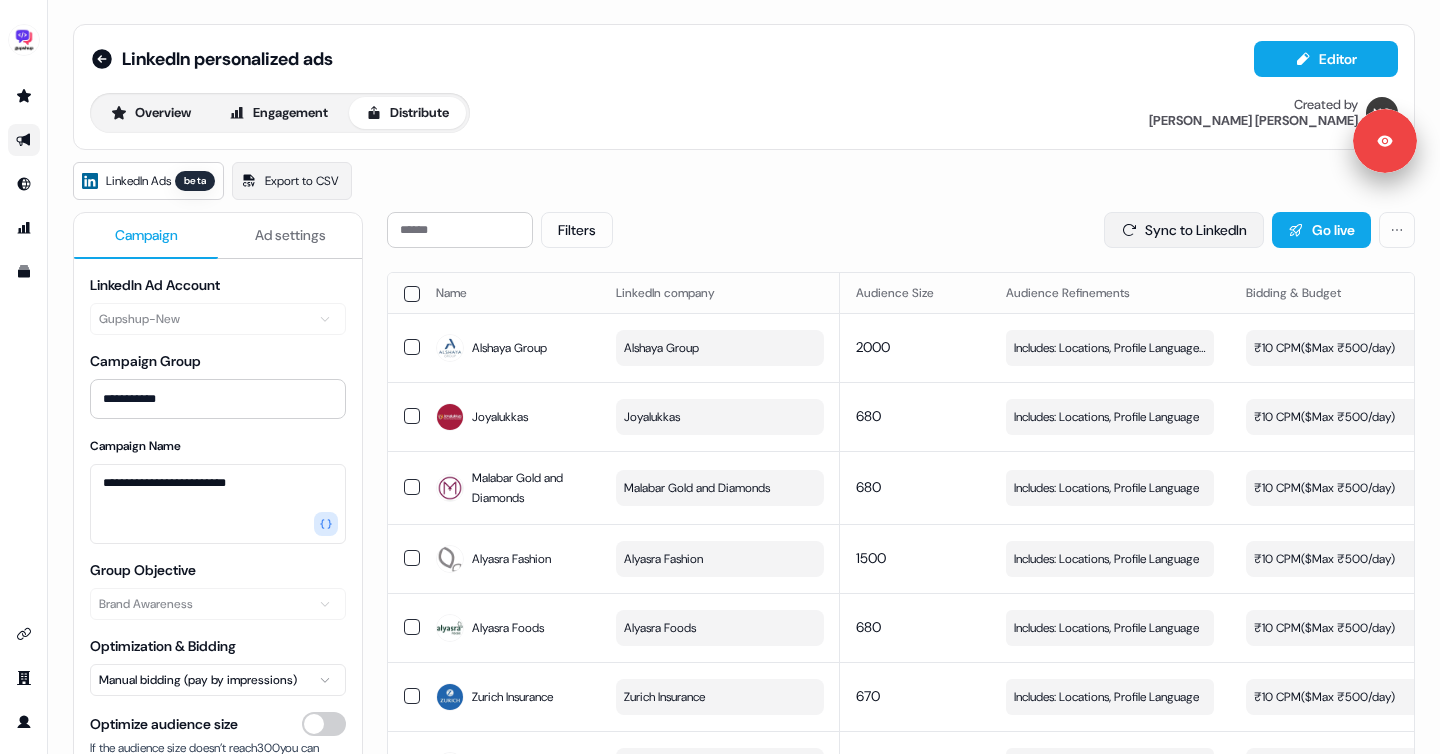 click on "Sync to LinkedIn" at bounding box center [1184, 230] 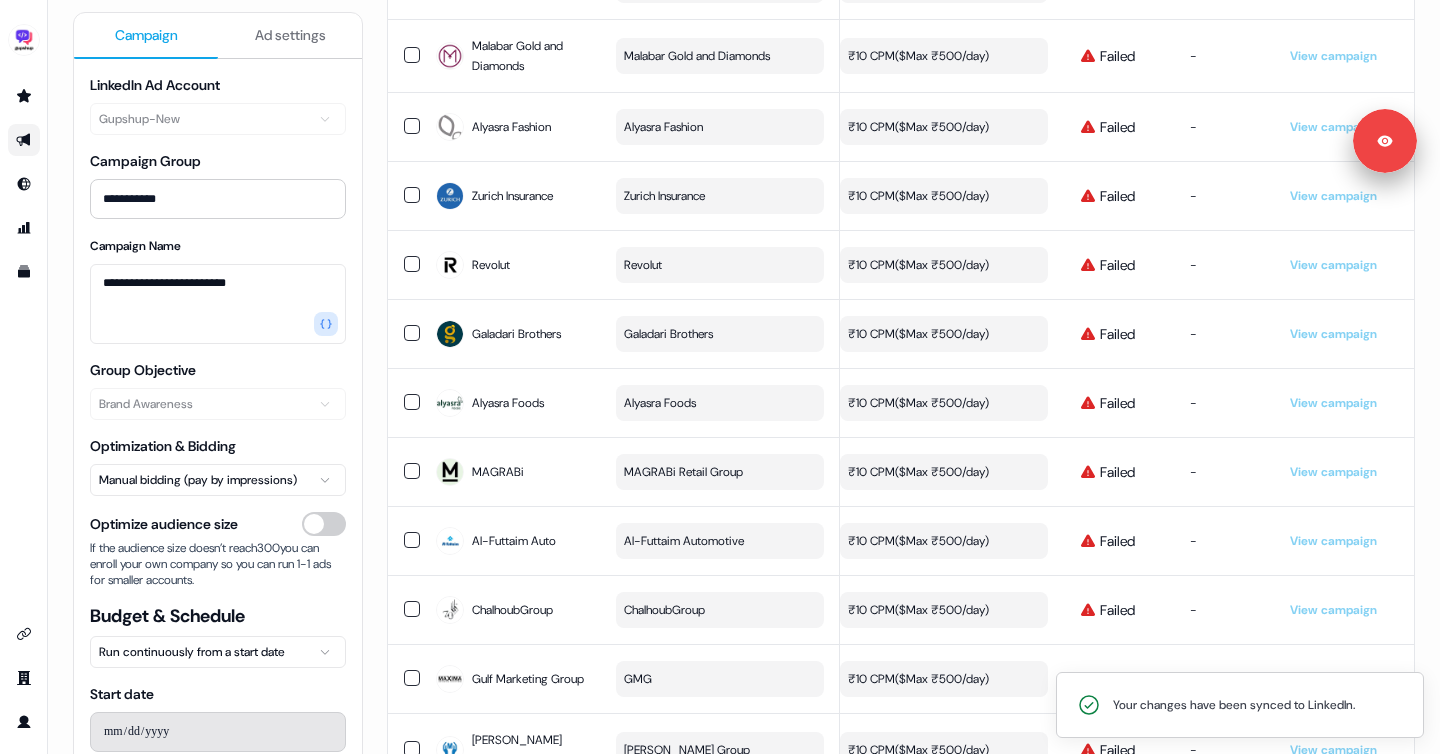 scroll, scrollTop: 0, scrollLeft: 0, axis: both 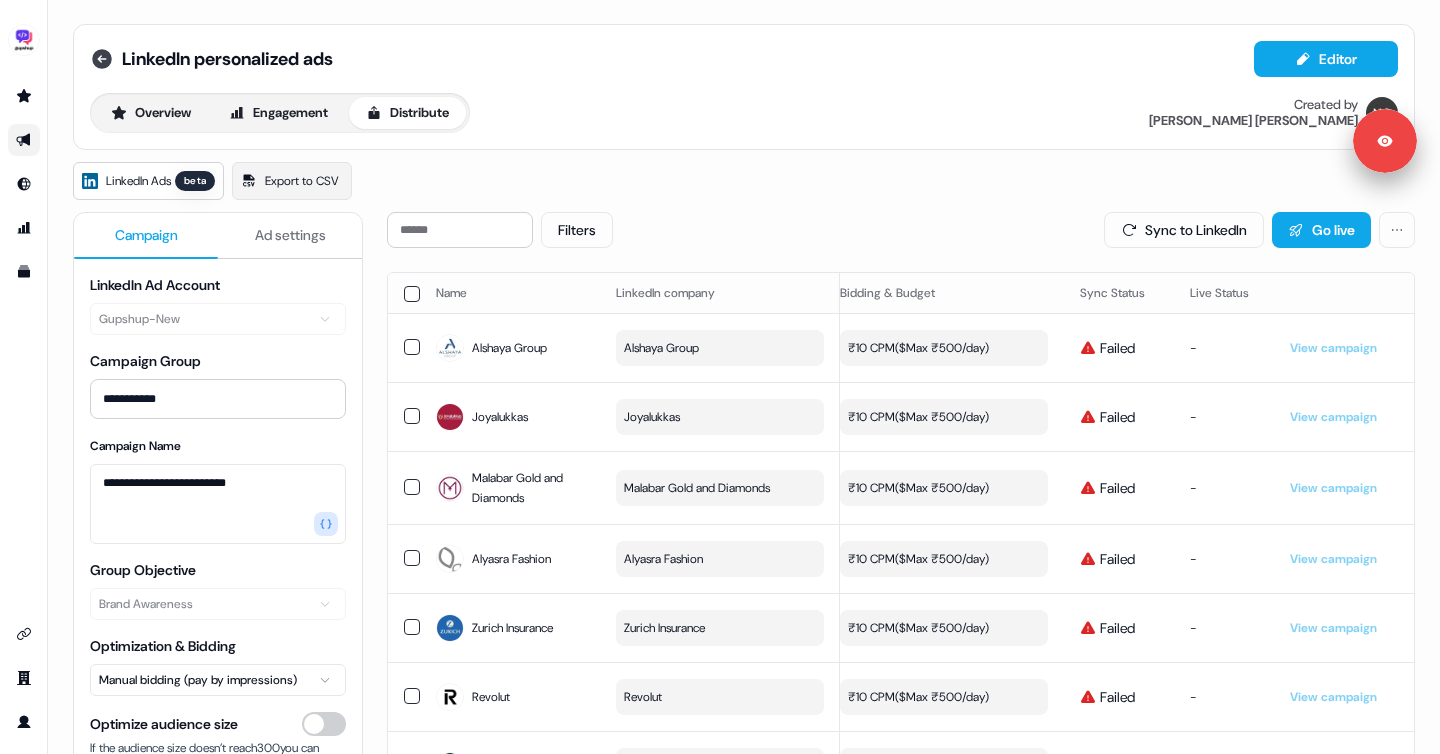 click 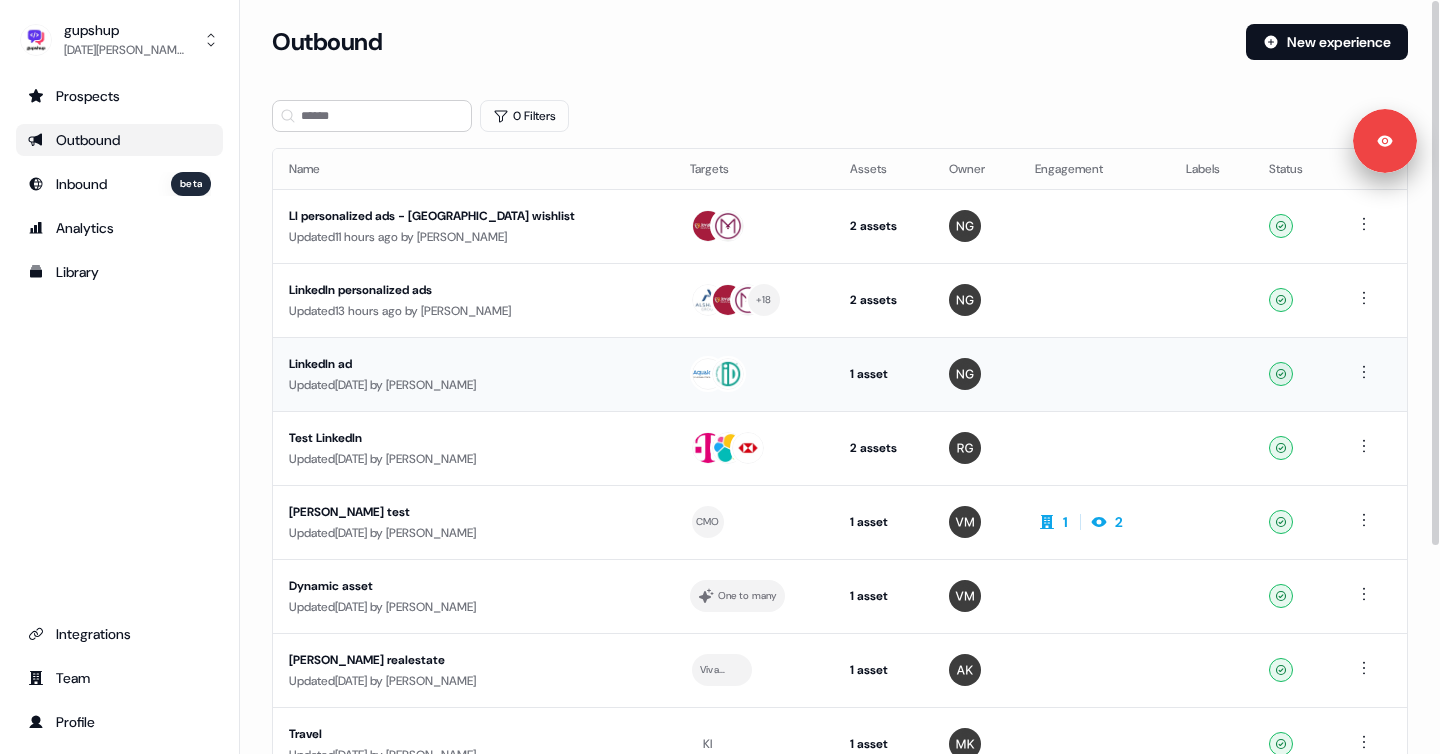click on "LinkedIn ad" at bounding box center (469, 364) 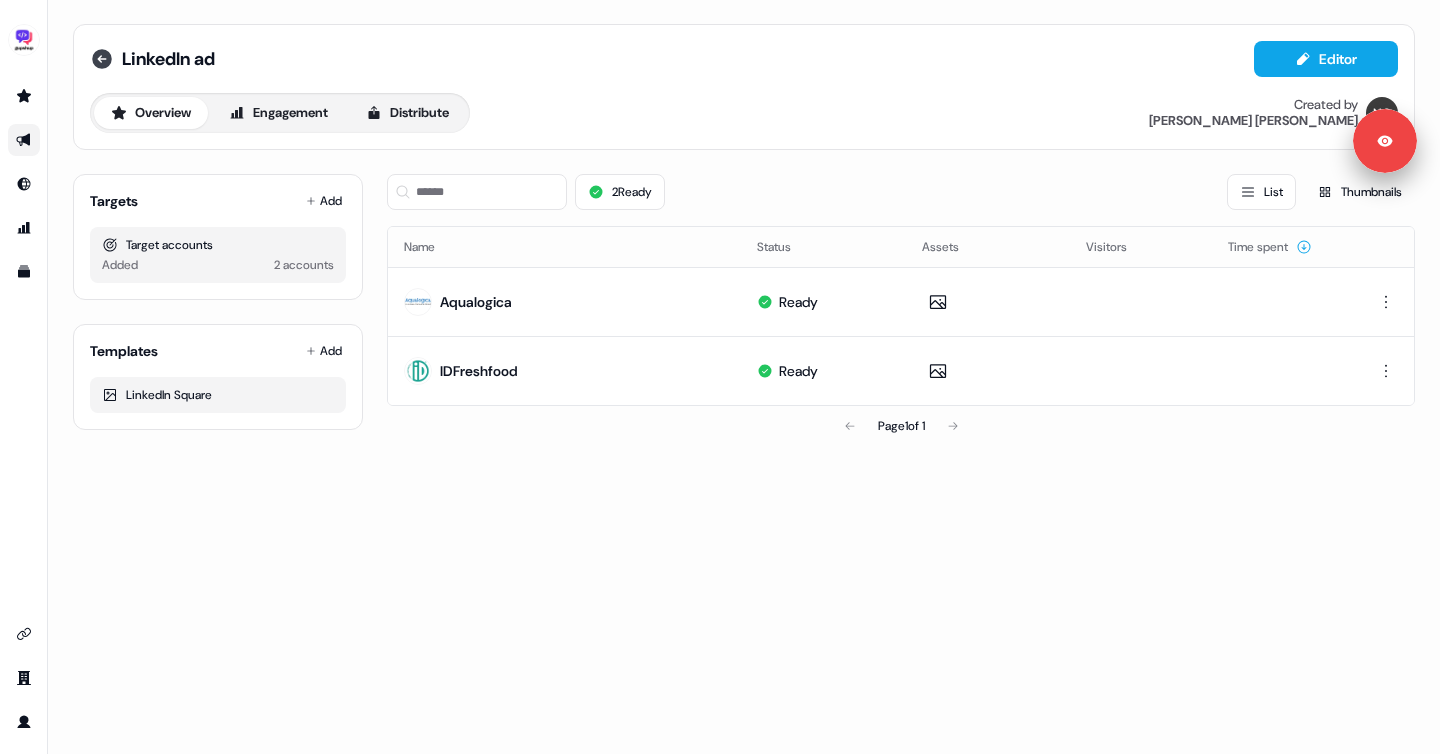 click 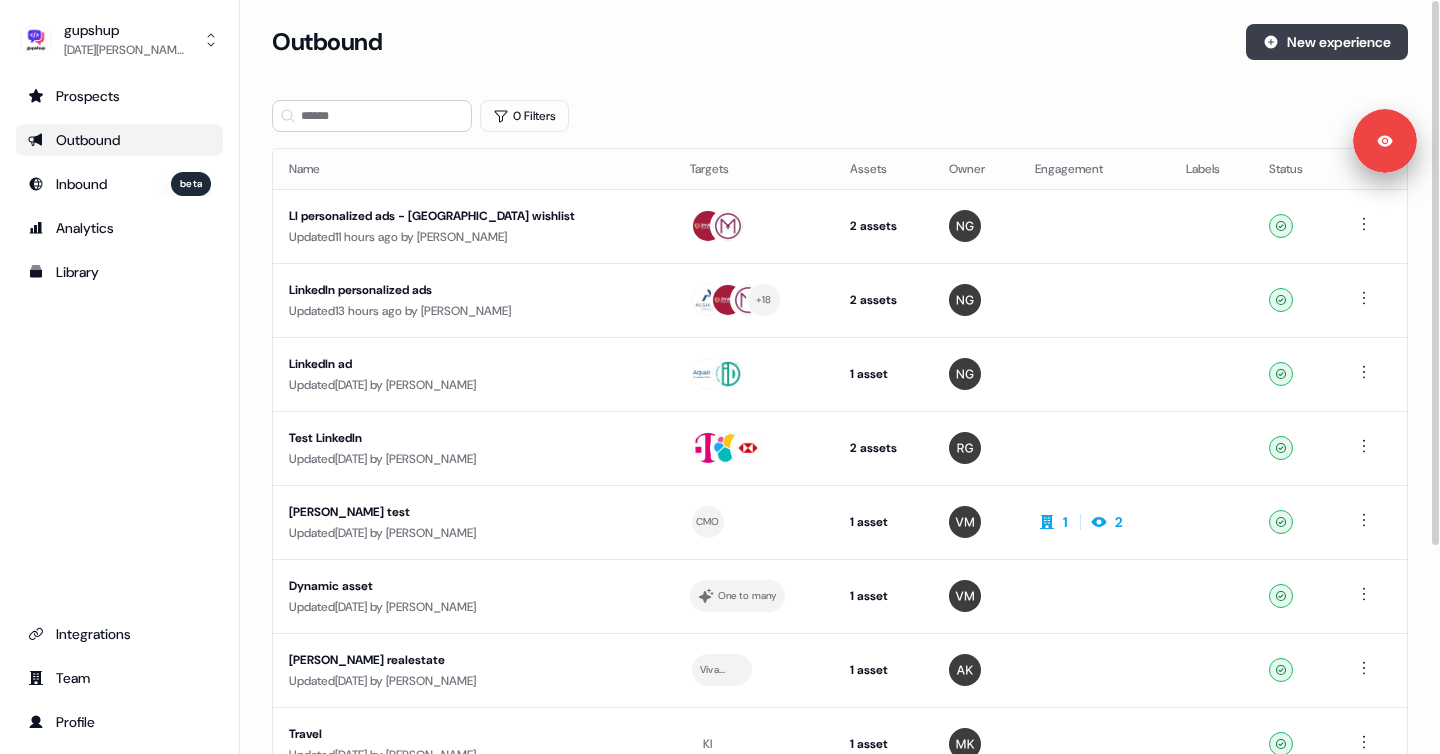 click on "New experience" at bounding box center [1327, 42] 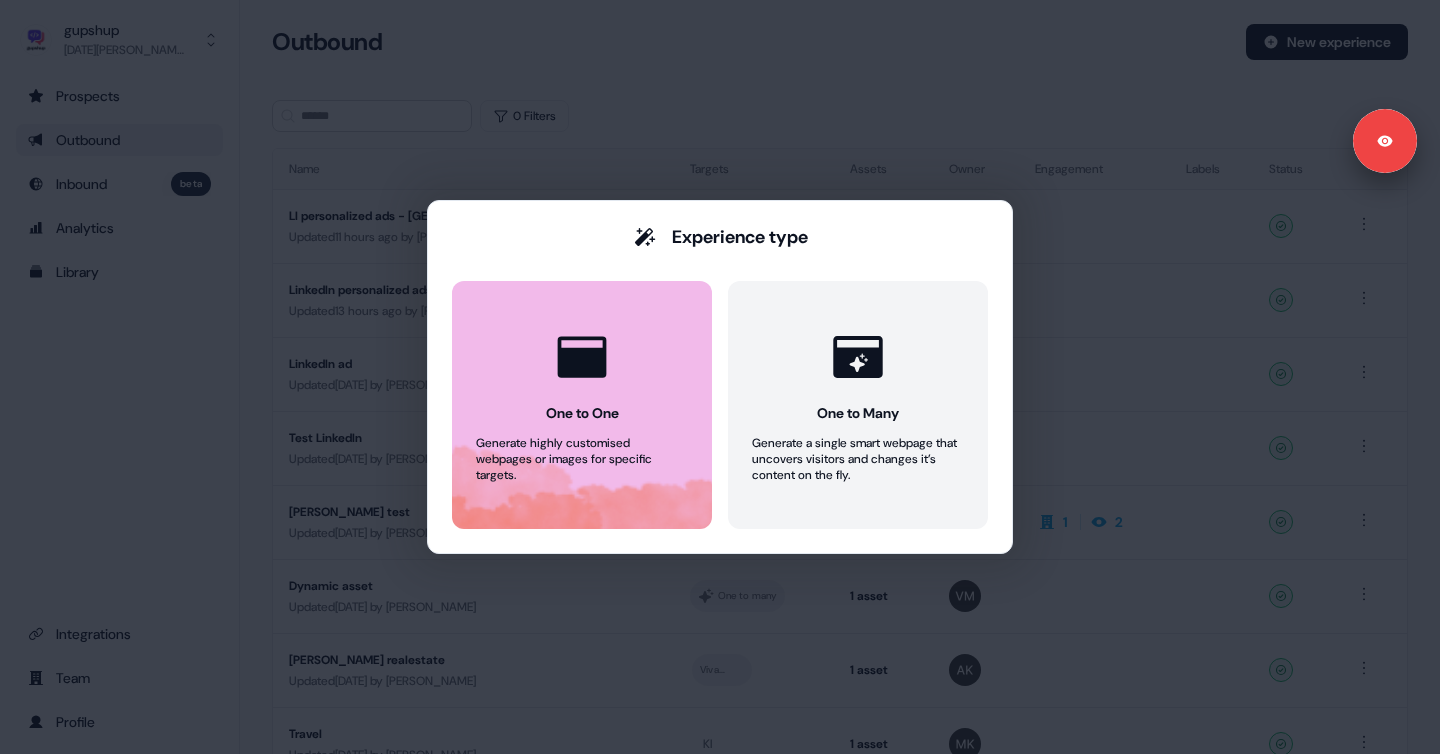 click on "One to One Generate highly customised webpages or images for specific targets." at bounding box center (582, 405) 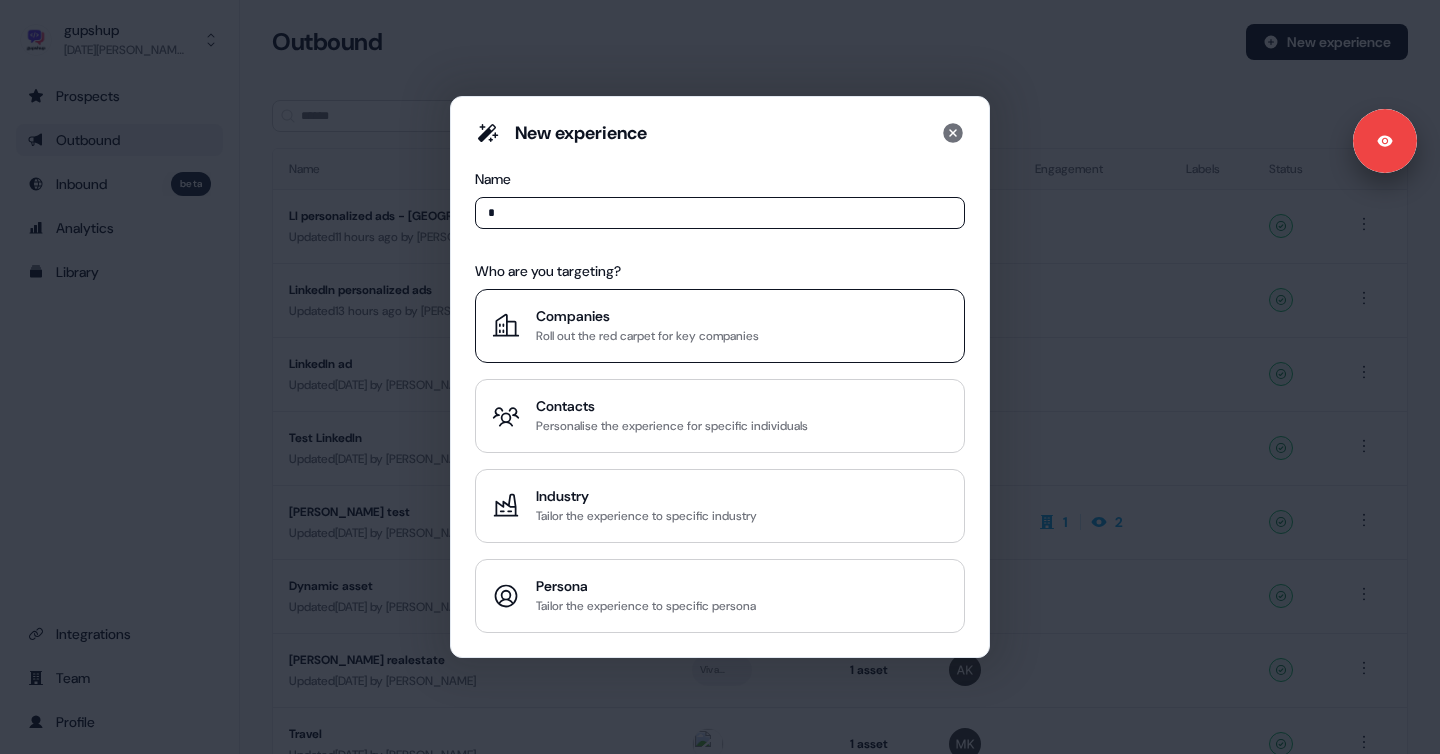 type on "*" 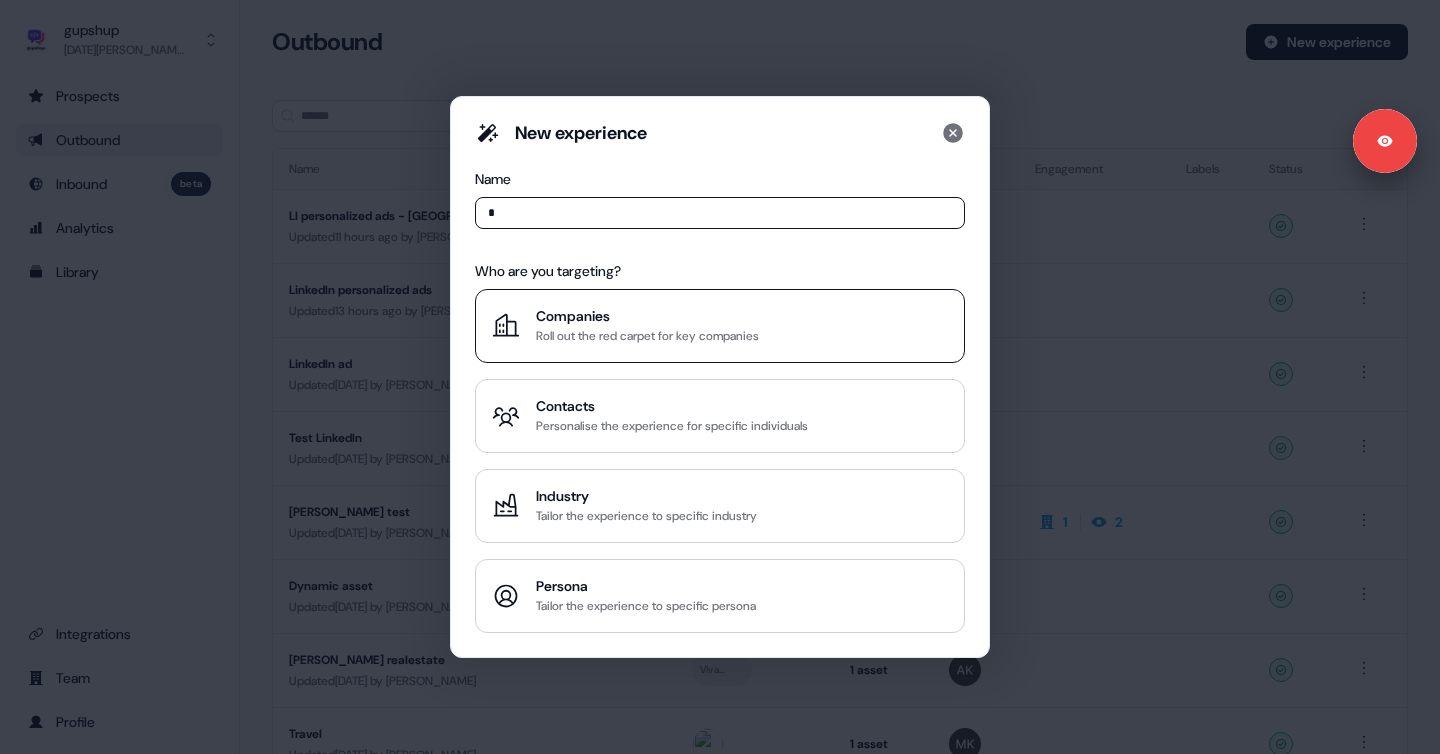 click on "Companies" at bounding box center [647, 316] 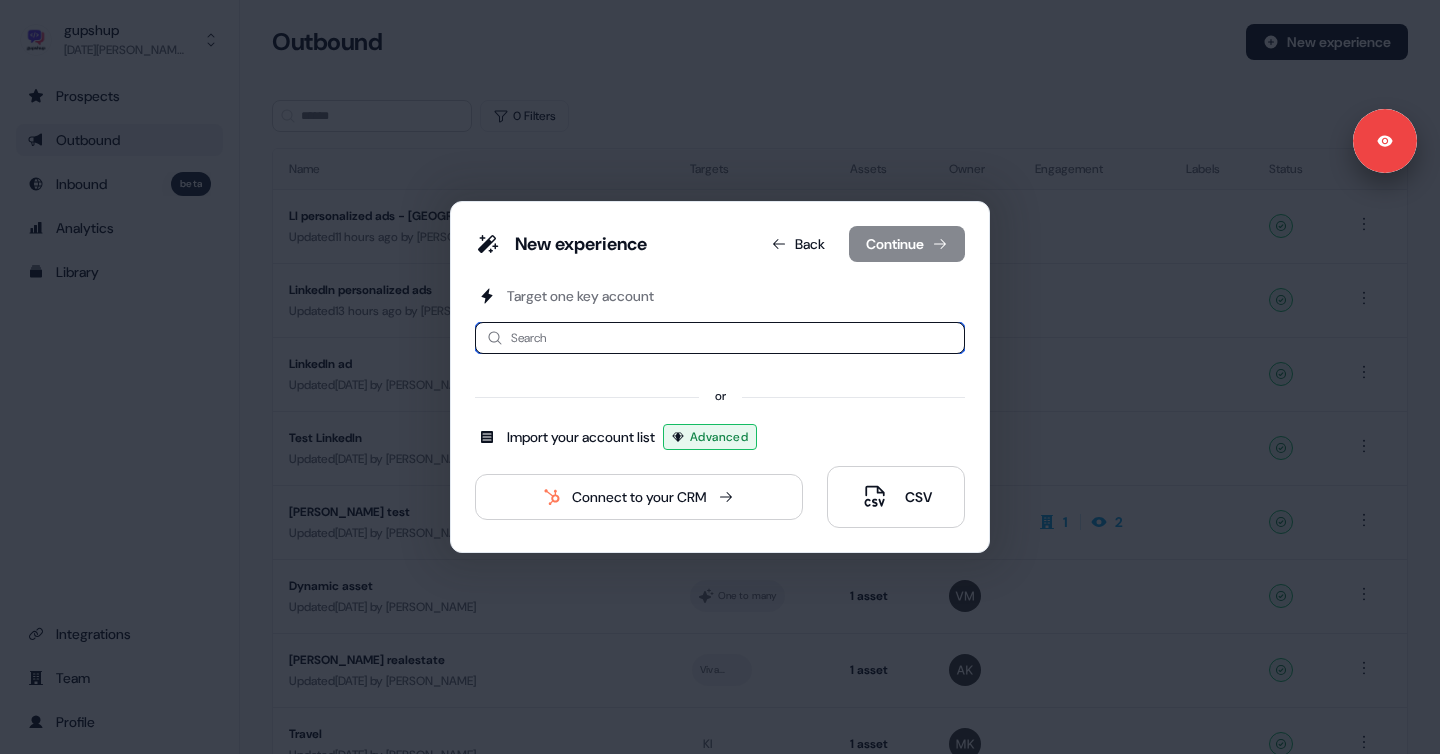 click at bounding box center (720, 338) 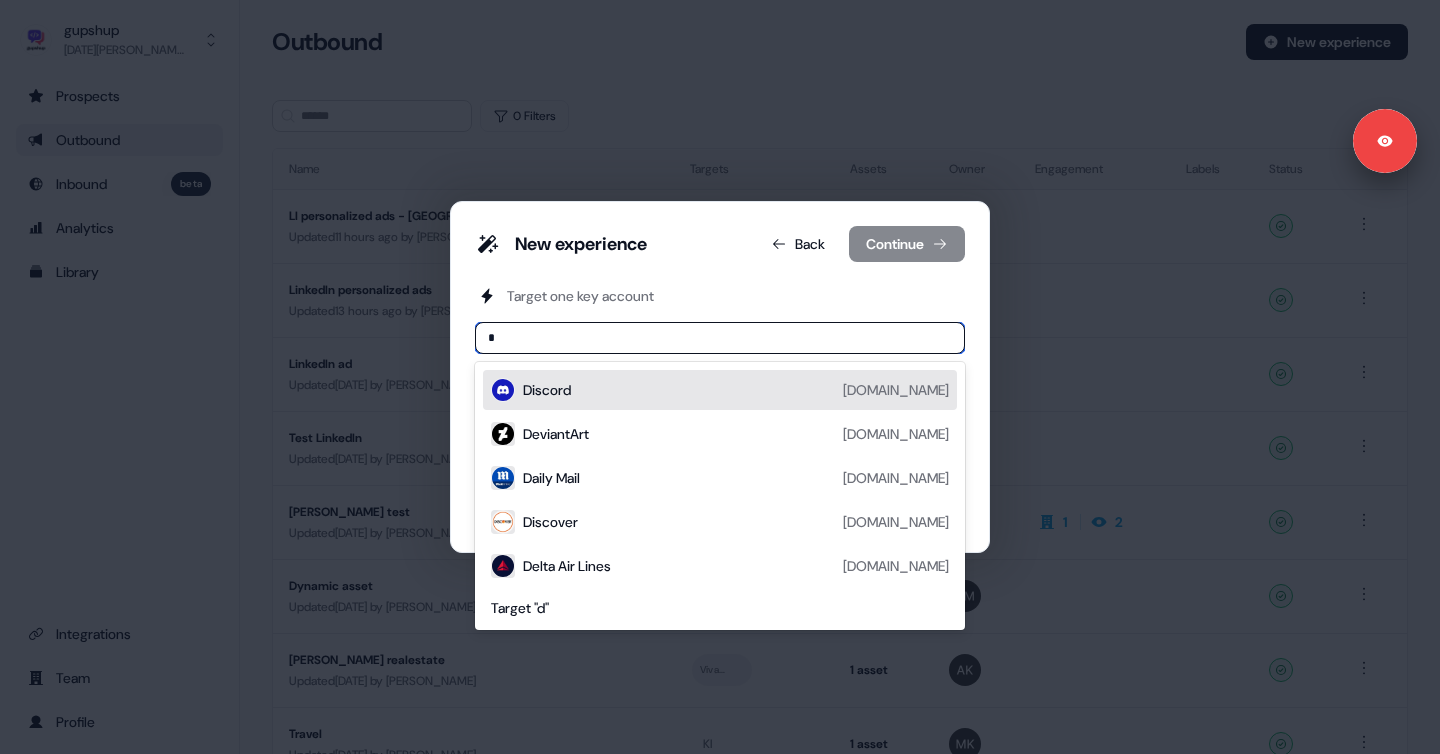 click on "Discord [DOMAIN_NAME]" at bounding box center (736, 390) 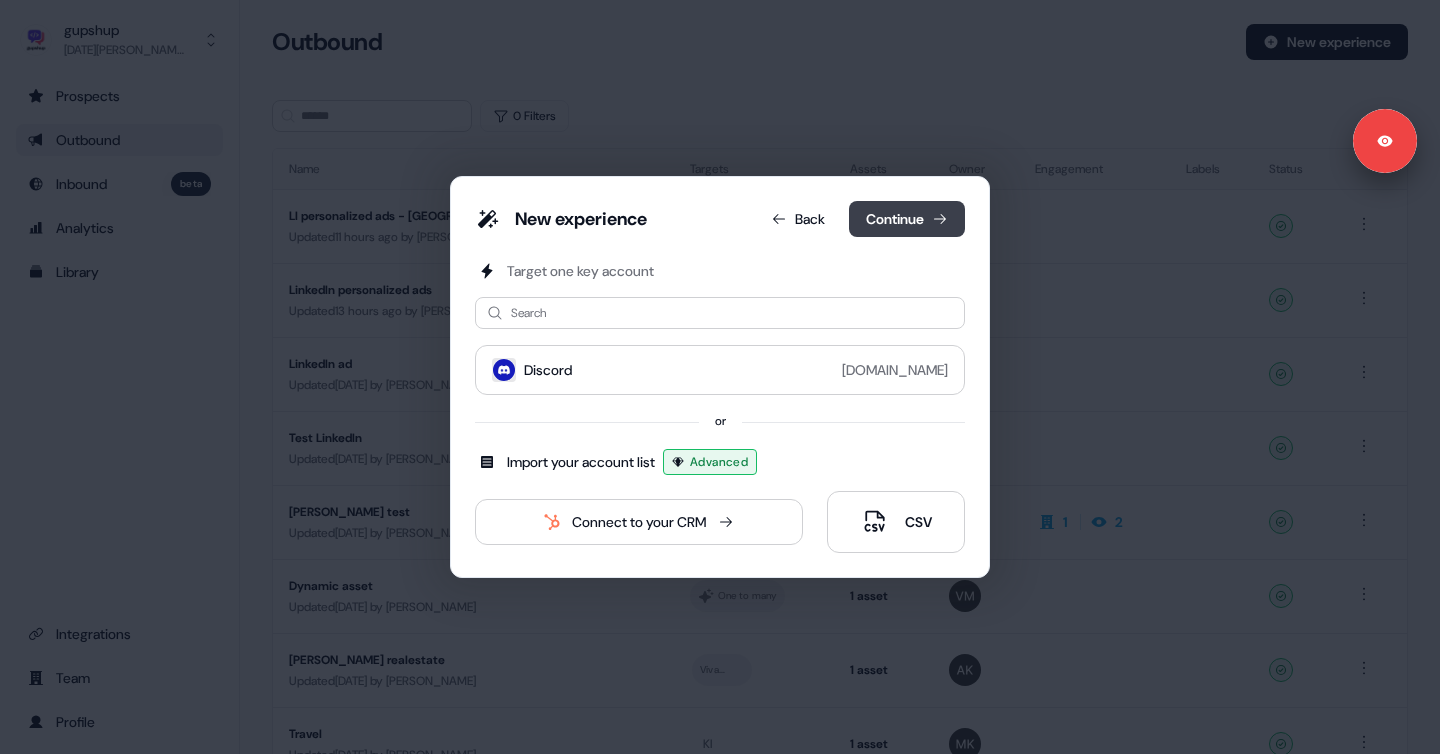 click on "Continue" at bounding box center [907, 219] 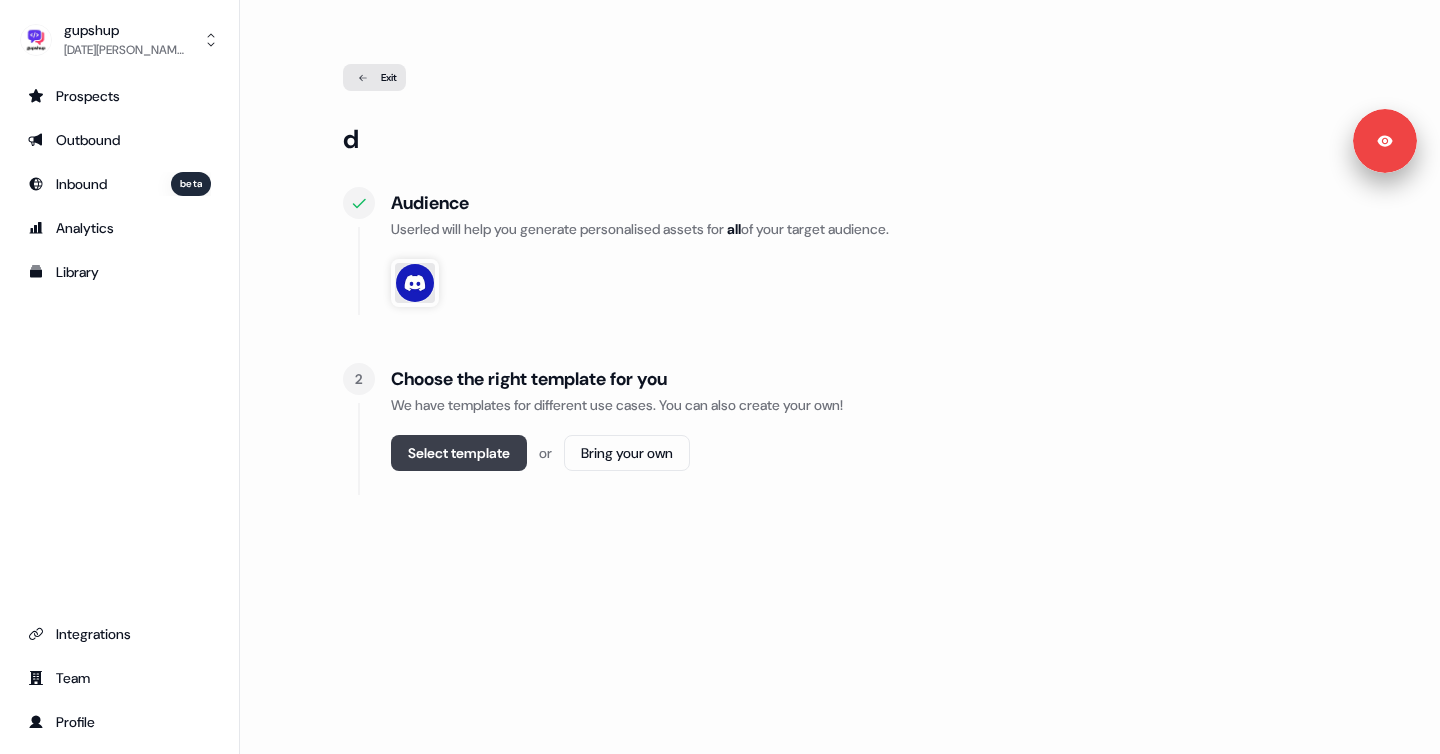 click on "Select template" at bounding box center (459, 453) 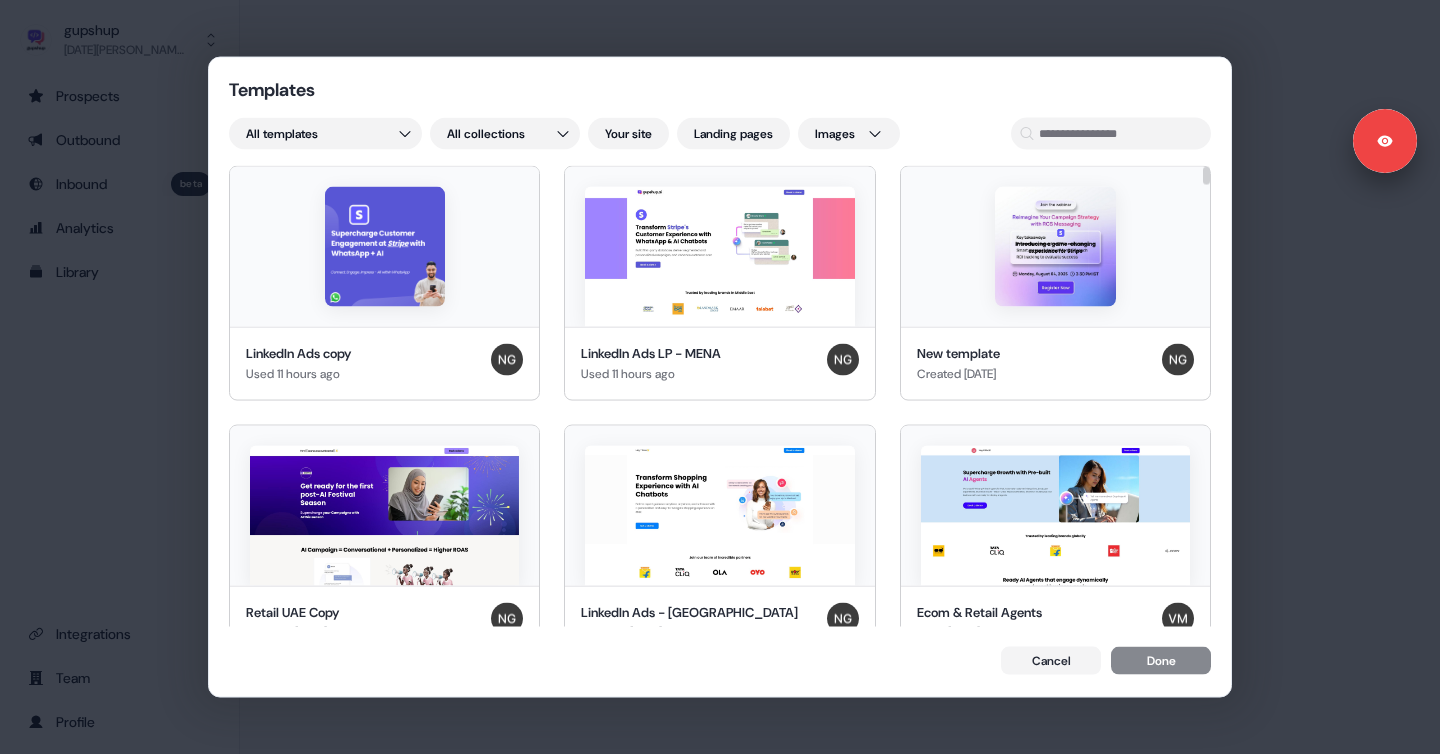 click at bounding box center (385, 247) 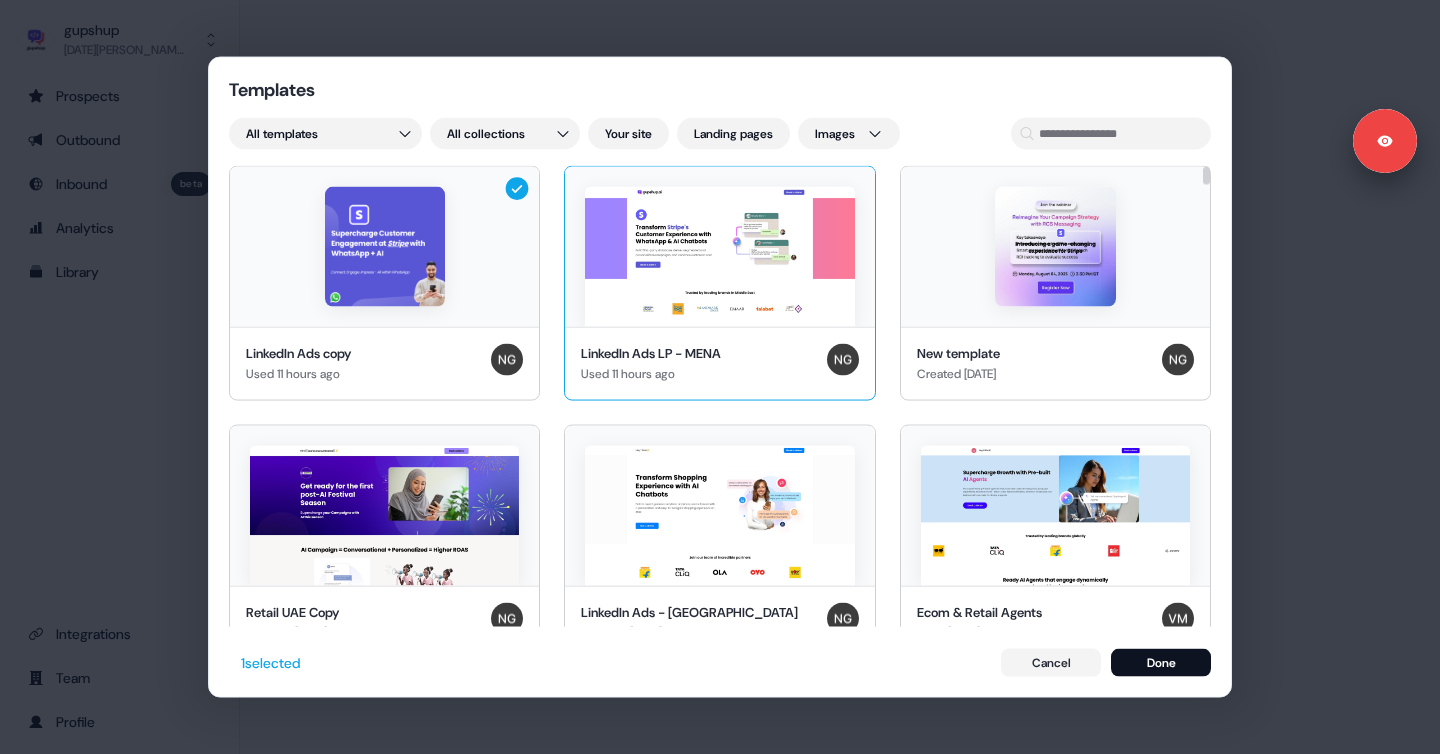 click at bounding box center [719, 257] 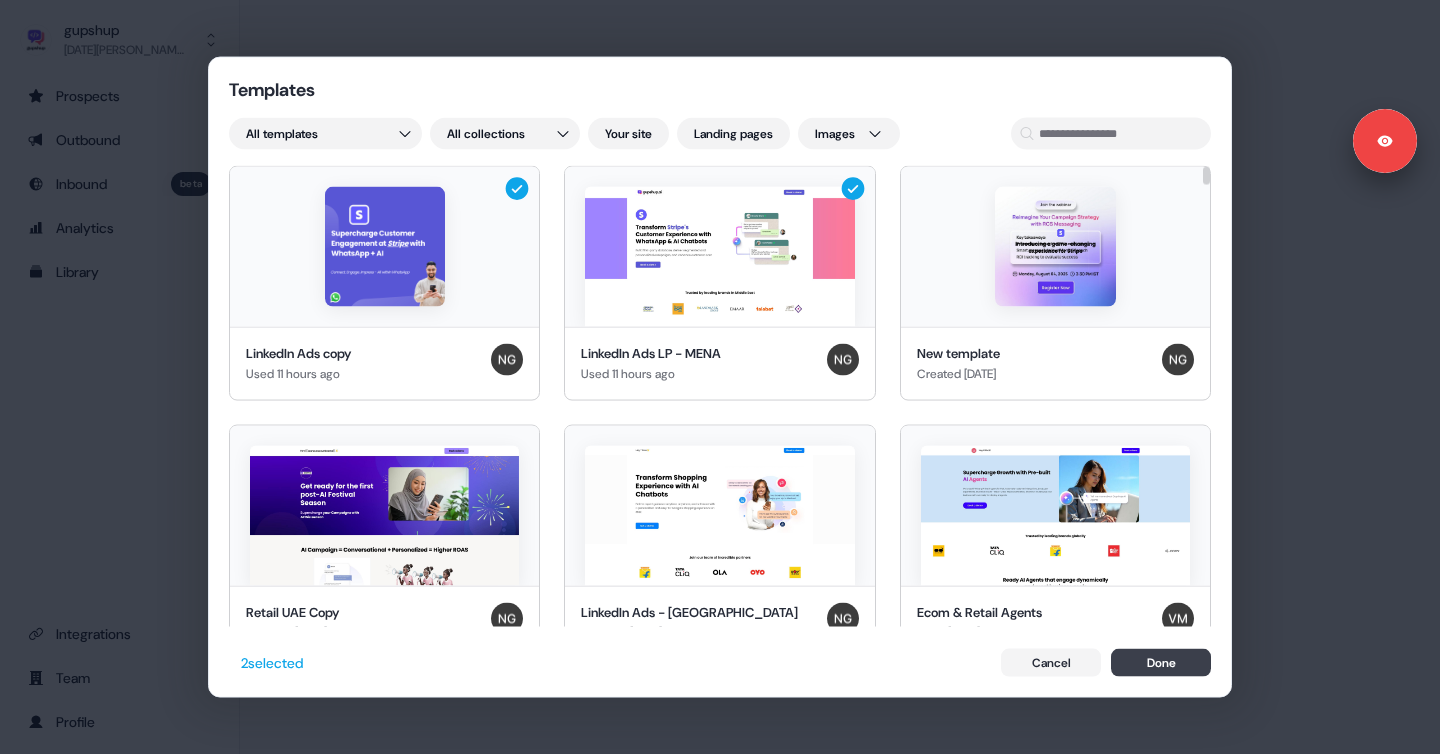click on "Done" at bounding box center [1161, 662] 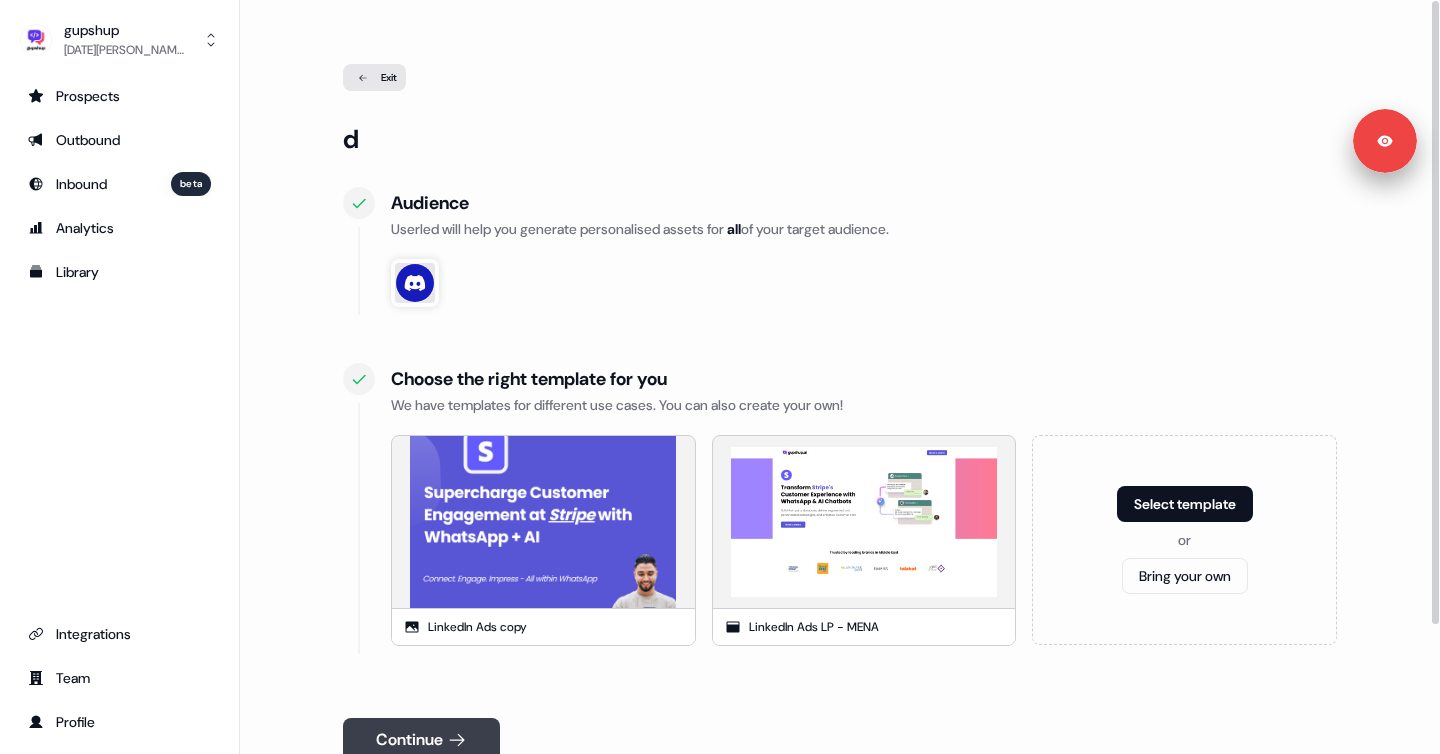 click on "Continue" at bounding box center [421, 740] 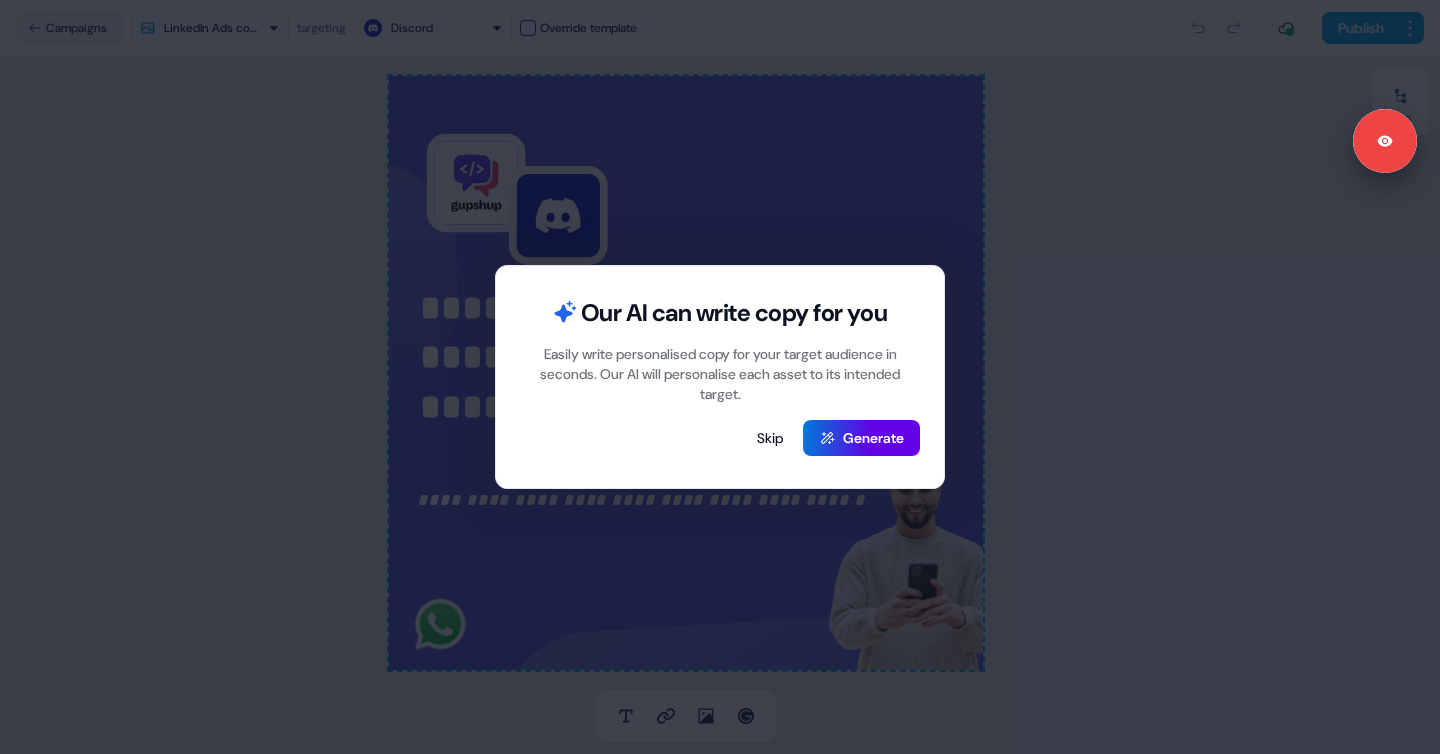 click on "Our AI can write copy for you Easily write personalised copy for your target audience in seconds. Our AI will personalise each asset to its intended target. Skip Generate" at bounding box center [720, 377] 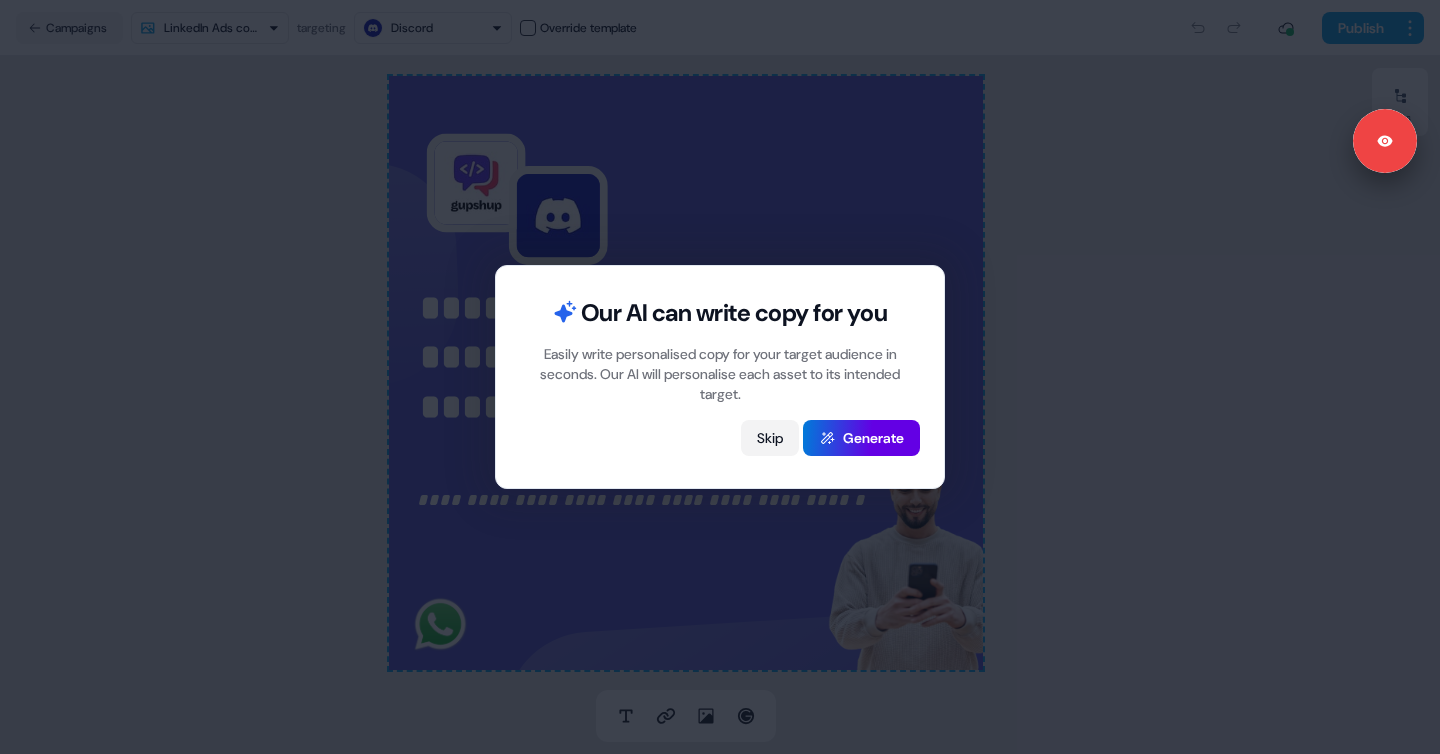 click on "Skip" at bounding box center [770, 438] 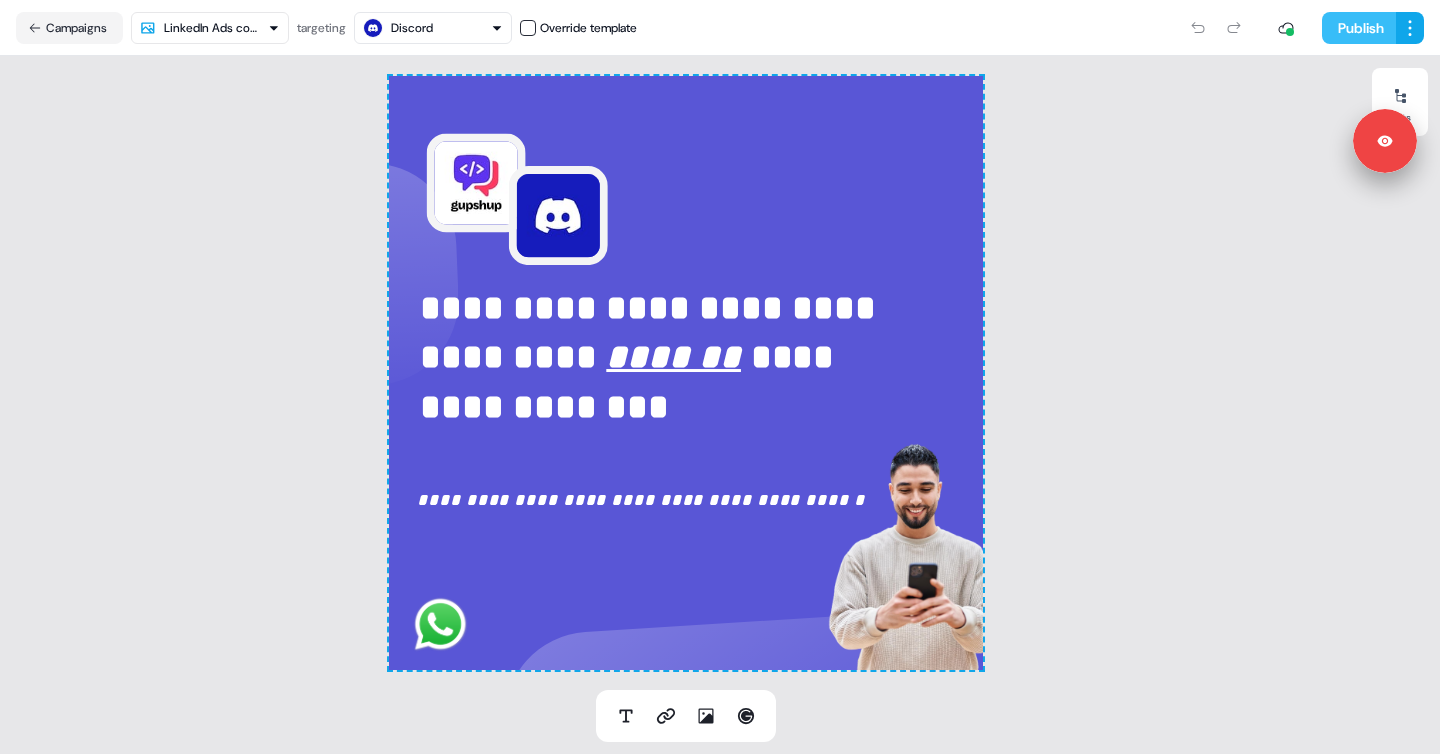click on "Publish" at bounding box center [1359, 28] 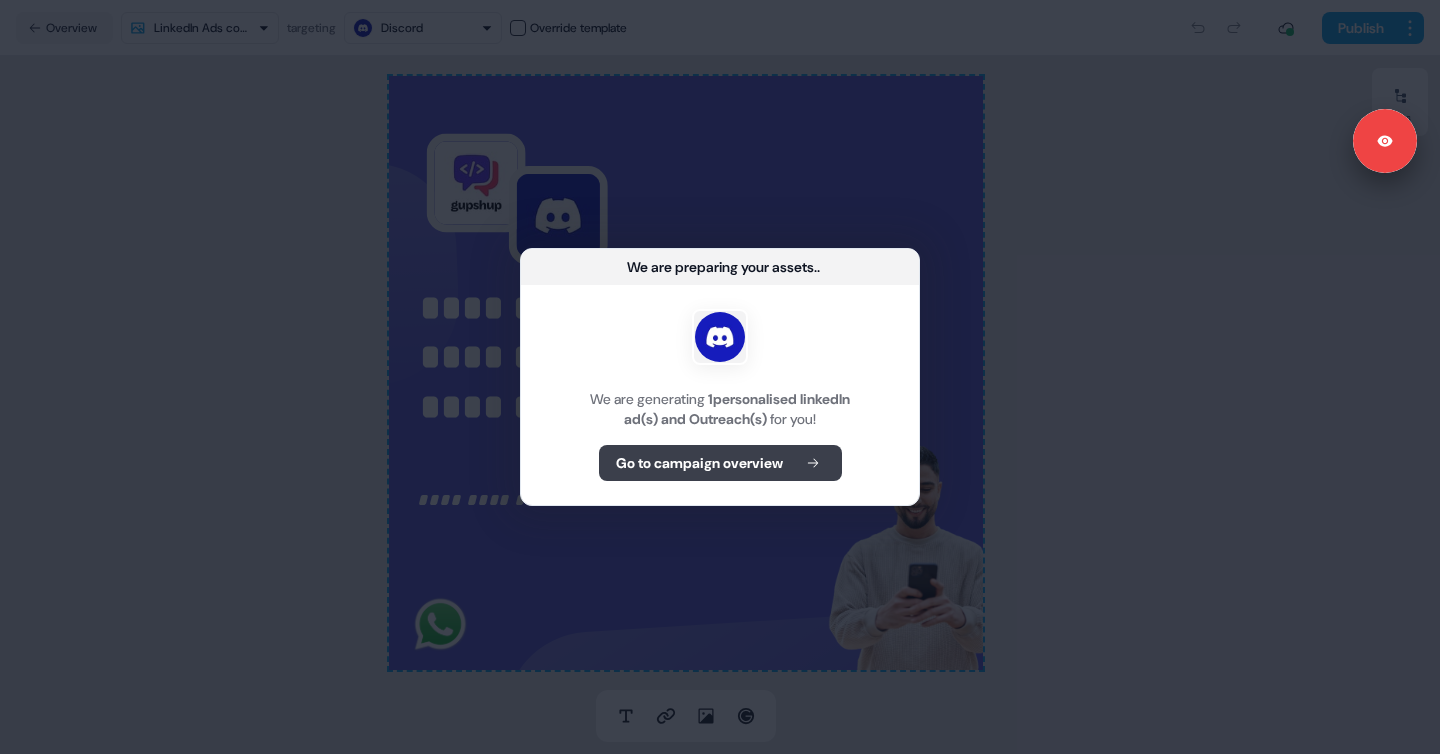 click 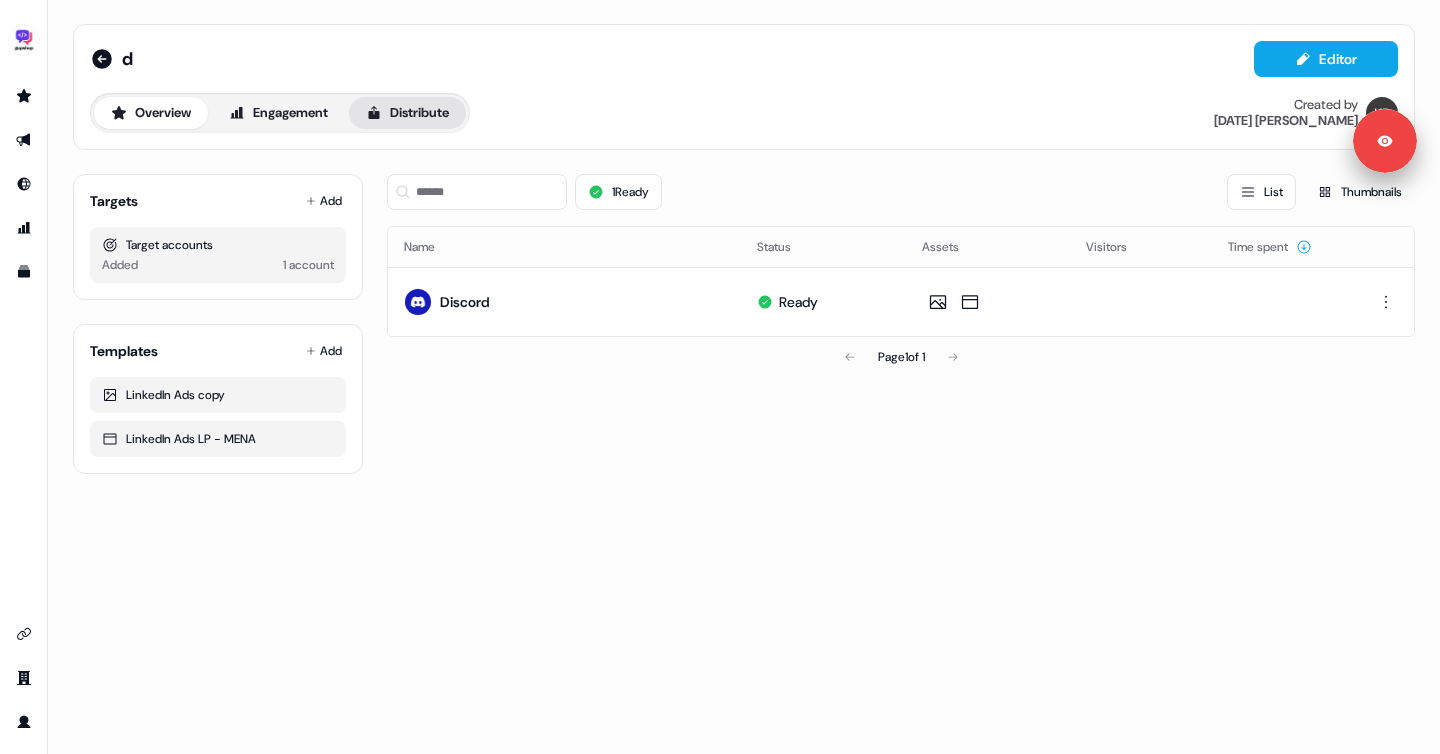 click on "Distribute" at bounding box center (407, 113) 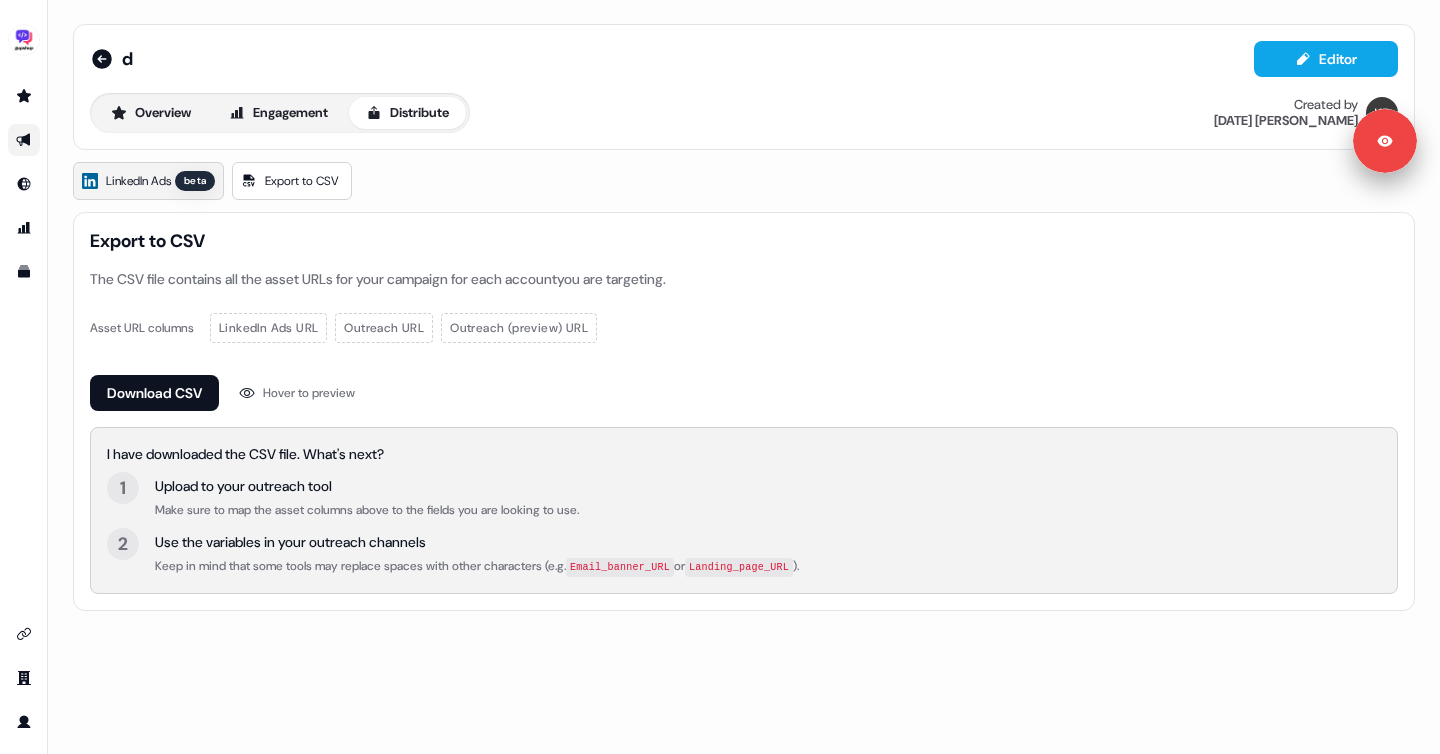 click on "LinkedIn Ads" at bounding box center [138, 181] 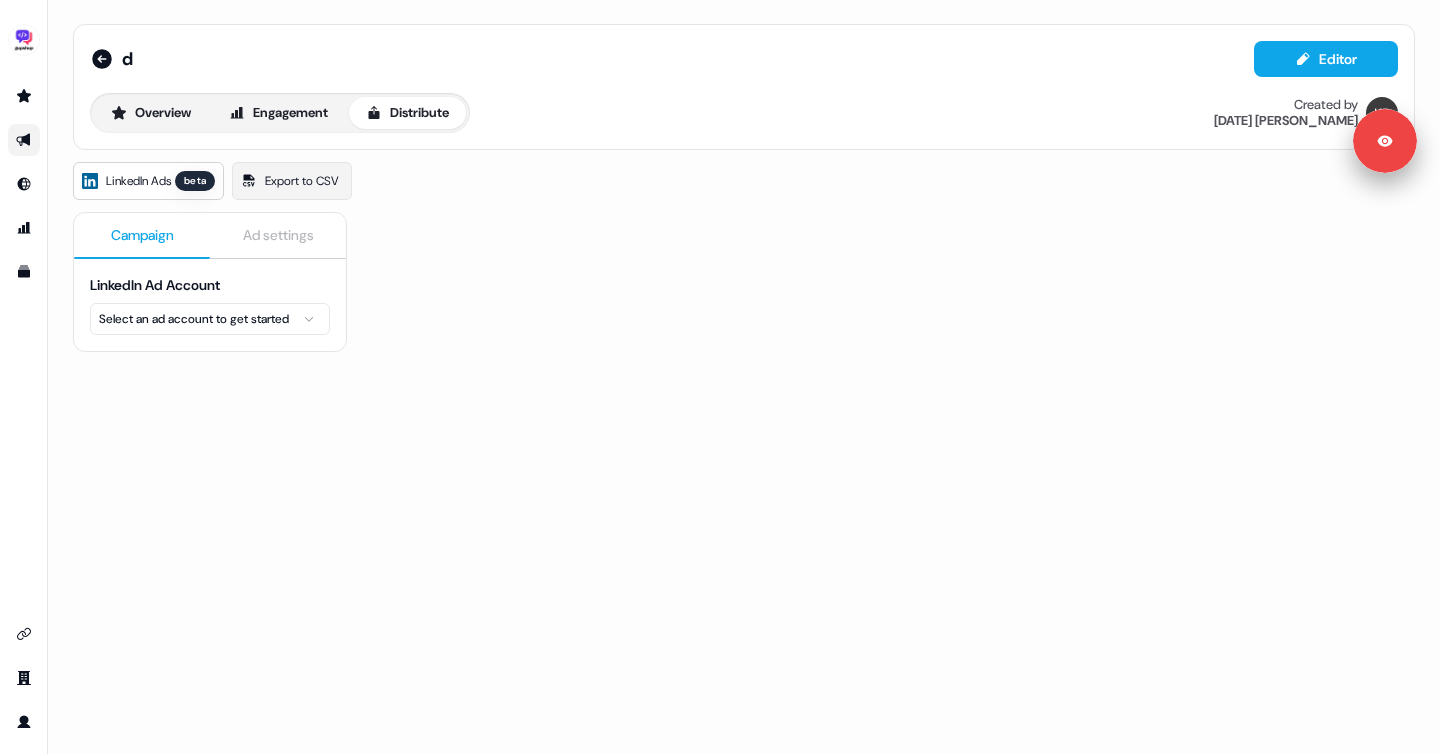 click on "Signed in as [DATE][PERSON_NAME] Sign out For the best experience switch devices to a bigger screen. Go to [DOMAIN_NAME]   d Editor Overview Engagement Distribute Created by [DATE][PERSON_NAME] LinkedIn Ads beta Export to CSV Campaign Ad settings LinkedIn Ad Account Select an ad account to get started" at bounding box center (720, 377) 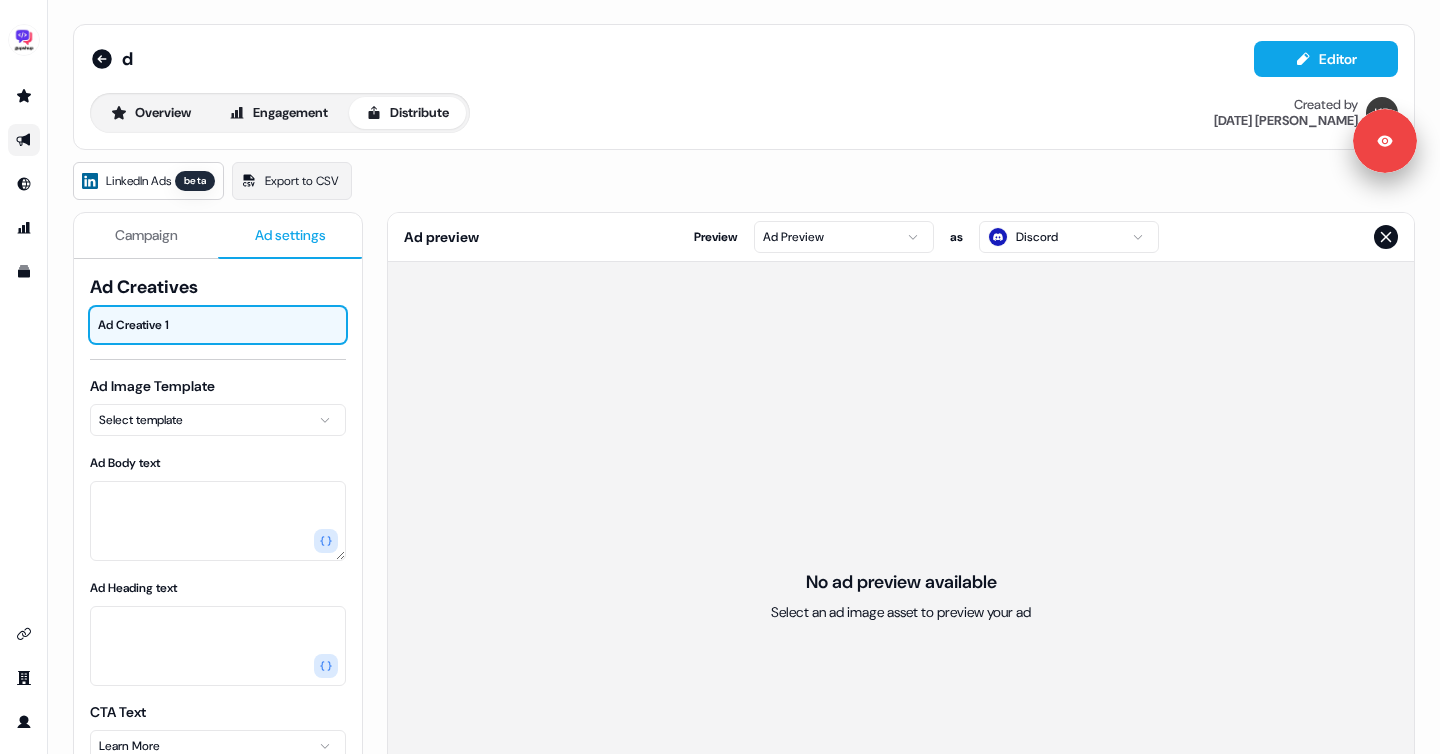 click on "Ad settings" at bounding box center (290, 235) 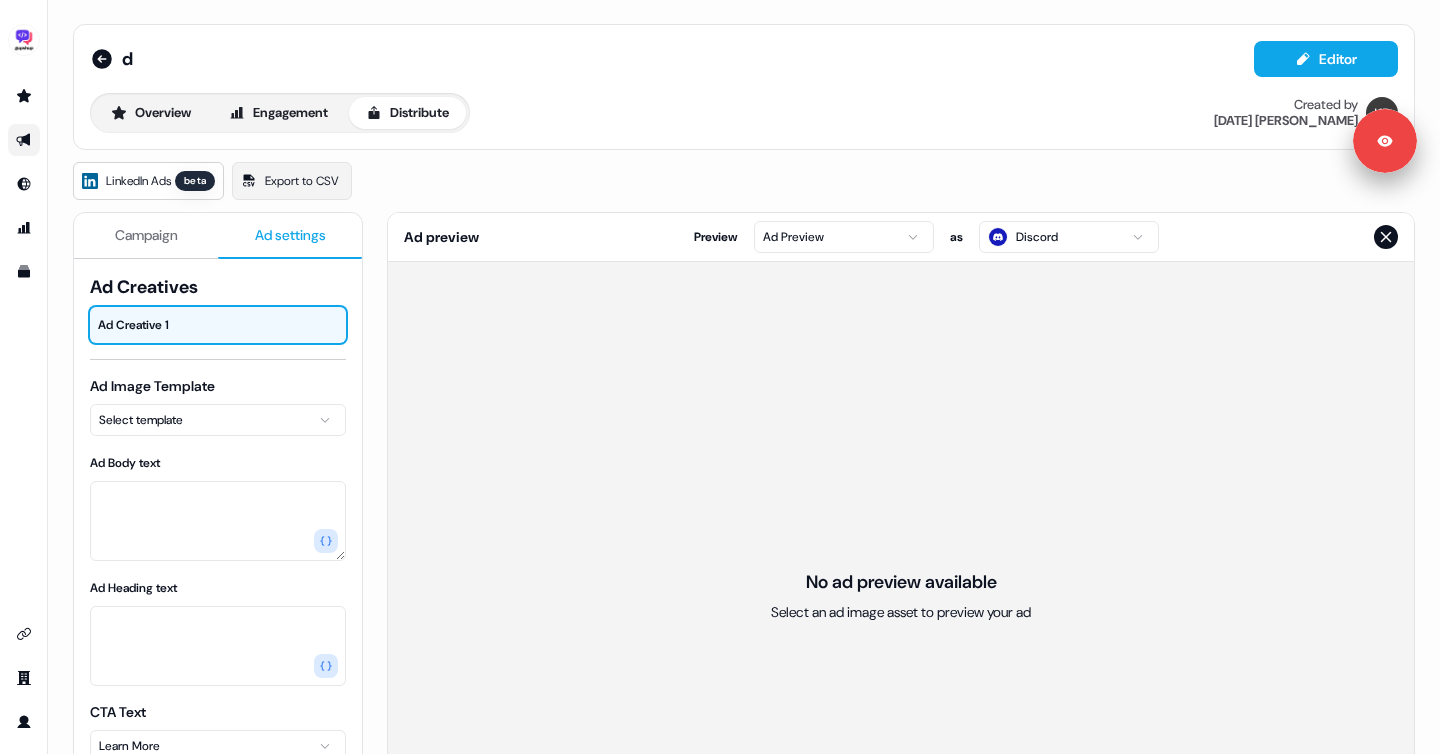 click on "Signed in as [DATE][PERSON_NAME] Sign out For the best experience switch devices to a bigger screen. Go to [DOMAIN_NAME]   d Editor Overview Engagement Distribute Created by [DATE][PERSON_NAME] LinkedIn Ads beta Export to CSV Campaign Ad settings Ad Creatives Ad Creative 1 Ad Image Template Select template Ad Body text Ad Heading text CTA Text Learn More Destination URL Automatic Custom URL Automatically pair each generated Landing Page with it’s generated Image counterpart from this Outbound Experience. Landing Page Template Select template Ad preview Preview Ad Preview as Discord No ad preview available Select an ad image asset to preview your ad" at bounding box center [720, 377] 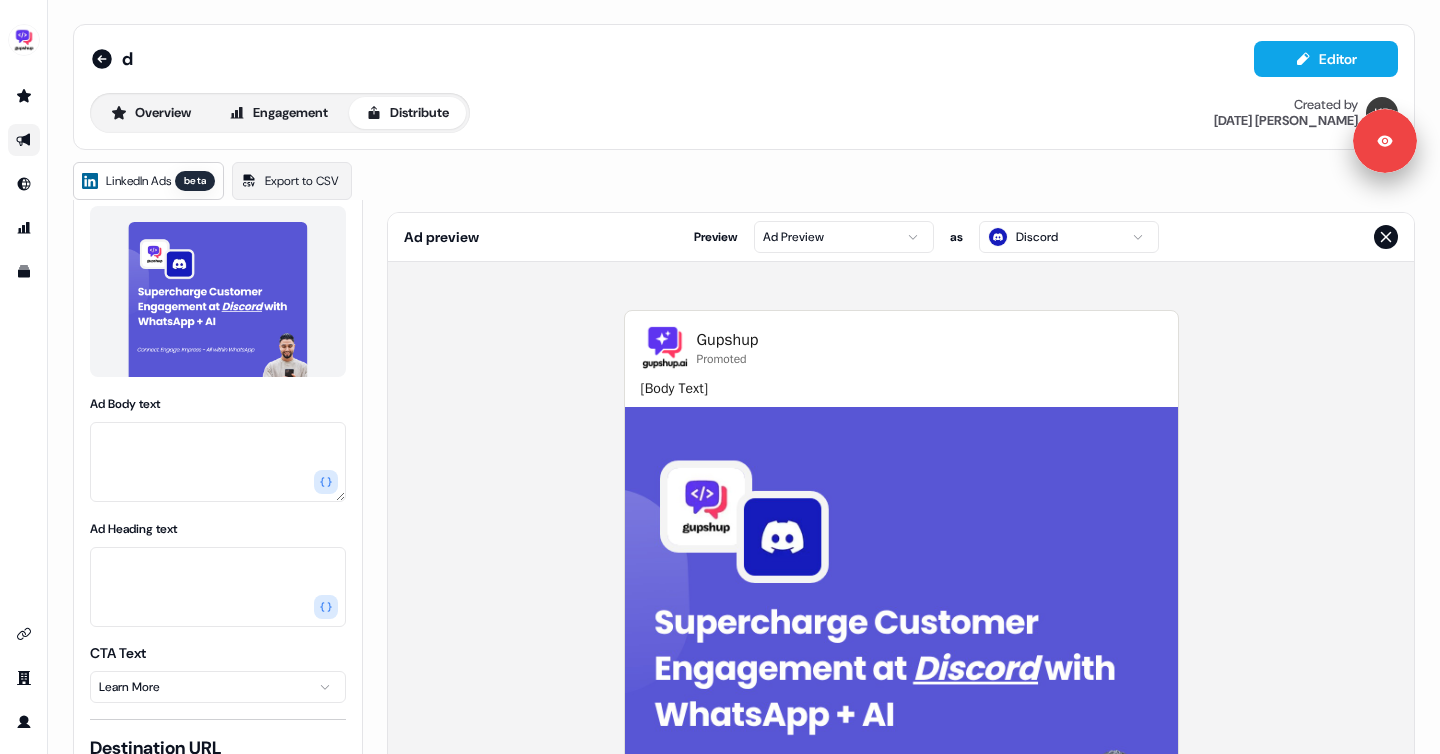 scroll, scrollTop: 271, scrollLeft: 0, axis: vertical 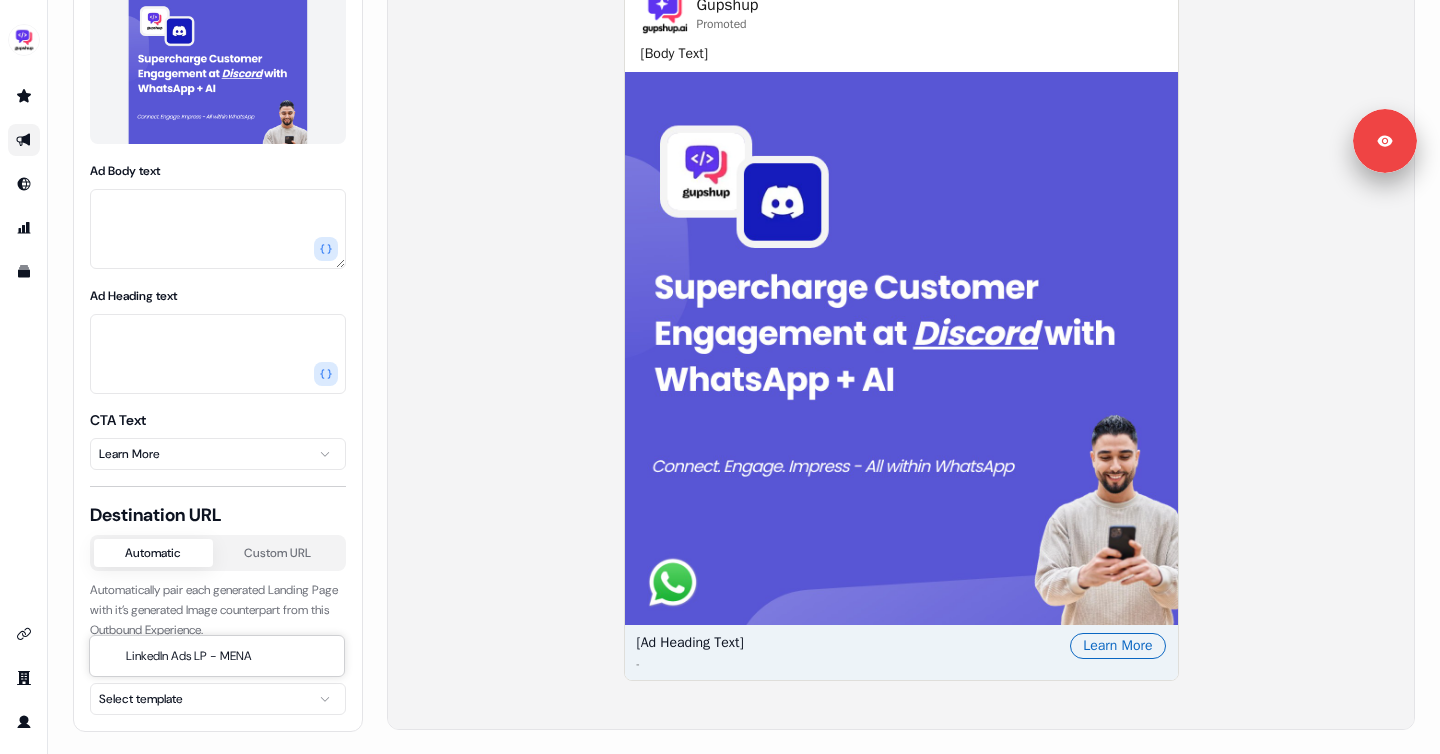 click on "Signed in as [DATE][PERSON_NAME] Sign out For the best experience switch devices to a bigger screen. Go to [DOMAIN_NAME]   d Editor Overview Engagement Distribute Created by [DATE][PERSON_NAME] LinkedIn Ads beta Export to CSV Campaign Ad settings Ad Creatives Ad Creative 1 Ad Image Template LinkedIn Ads copy Ad Body text Ad Heading text CTA Text Learn More Destination URL Automatic Custom URL Automatically pair each generated Landing Page with it’s generated Image counterpart from this Outbound Experience. Landing Page Template Select template Ad preview Preview Ad Preview as Discord Gupshup Promoted [Body Text] [Ad Heading Text] - Learn More LinkedIn Ads LP - MENA" at bounding box center (720, 377) 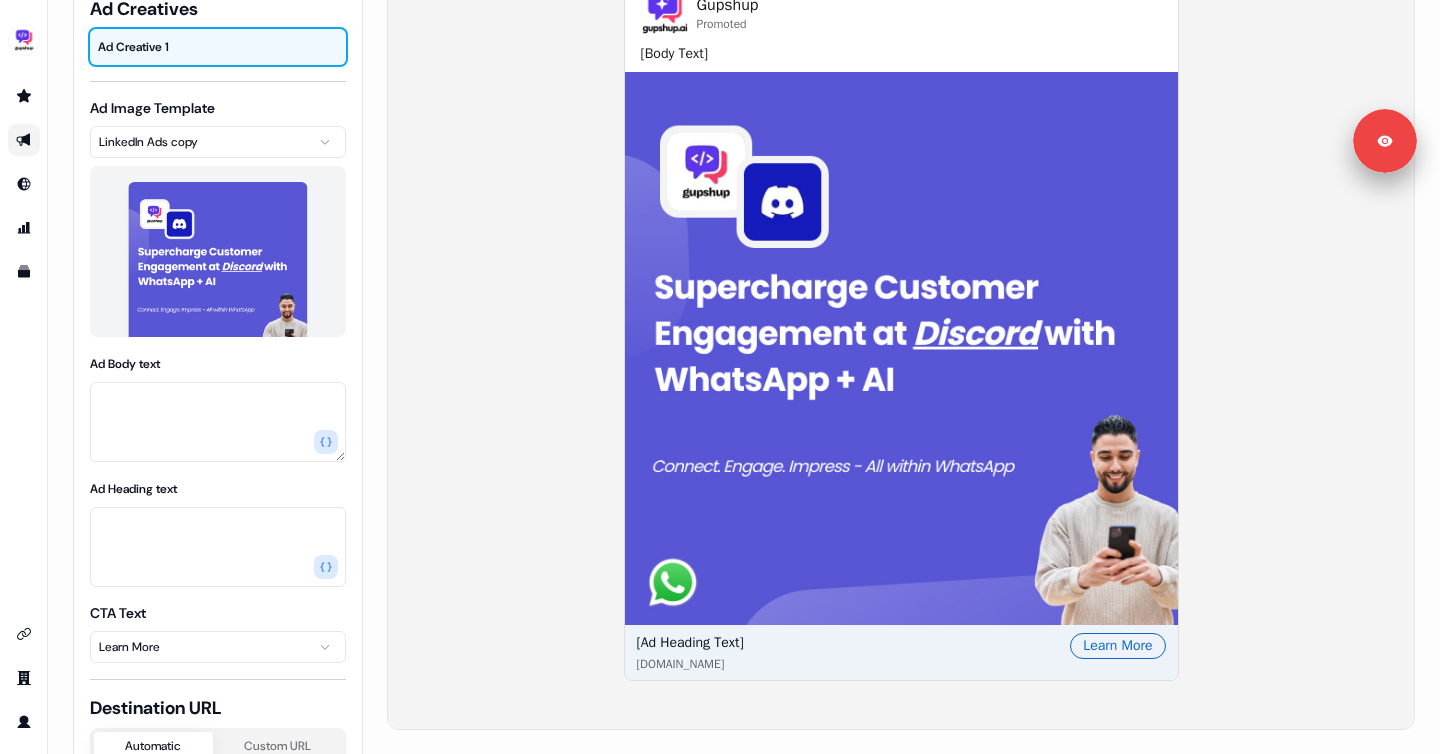 scroll, scrollTop: 47, scrollLeft: 0, axis: vertical 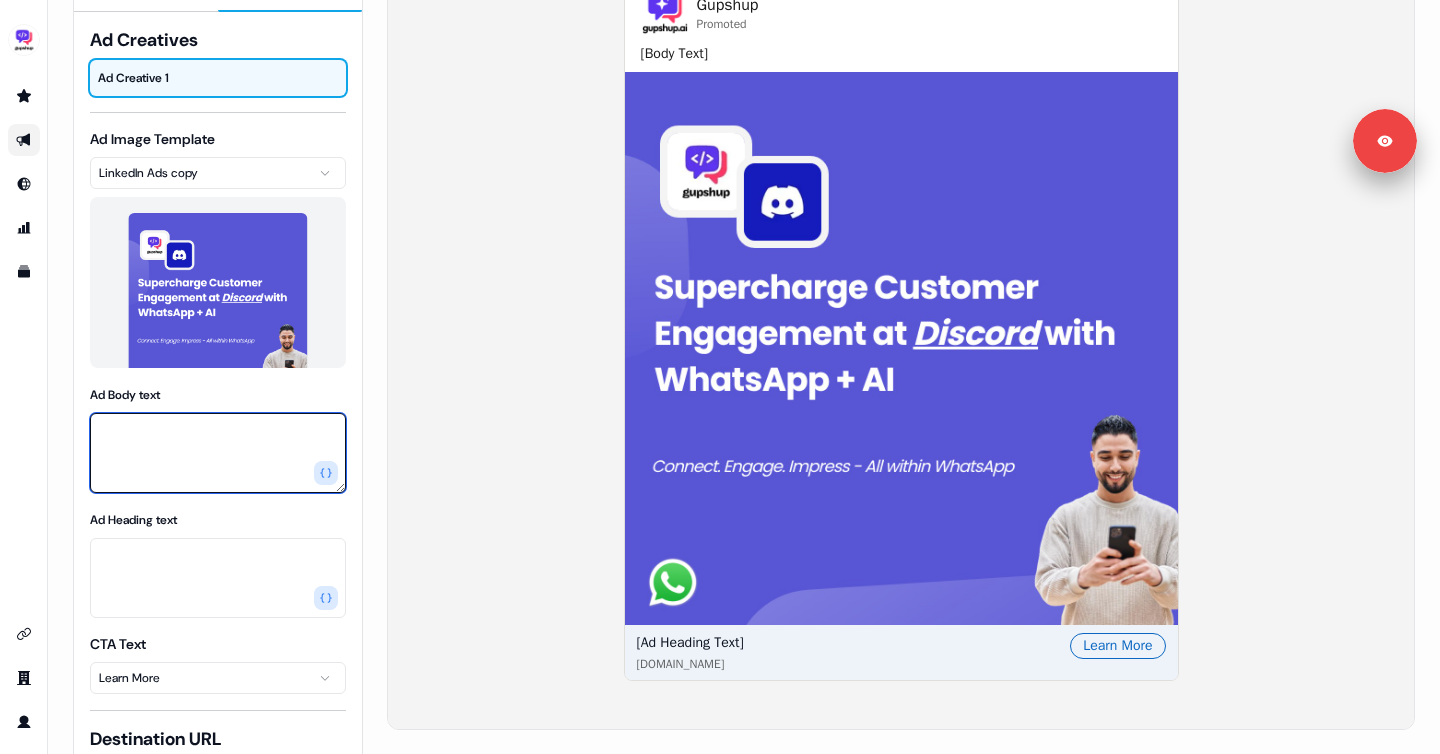 click on "Ad Body text" at bounding box center [218, 453] 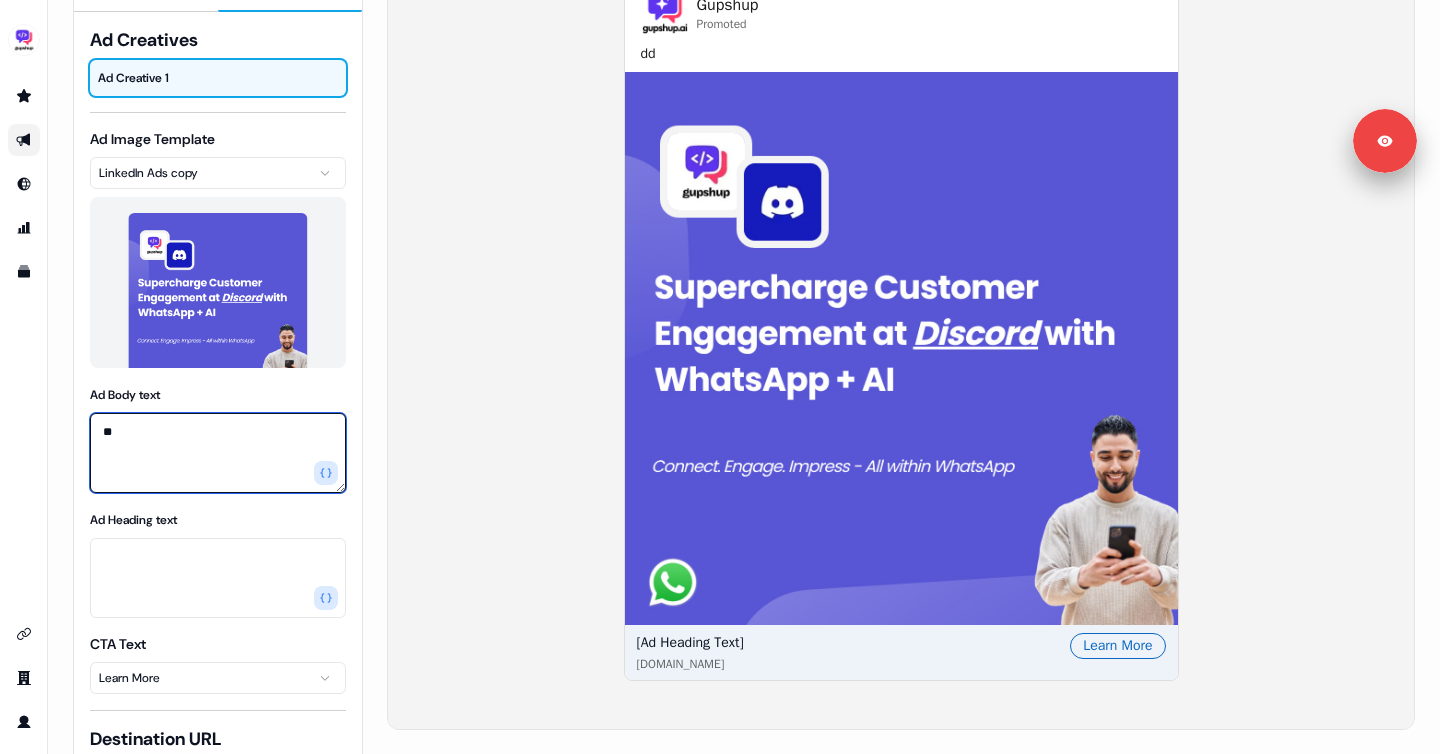 type on "**" 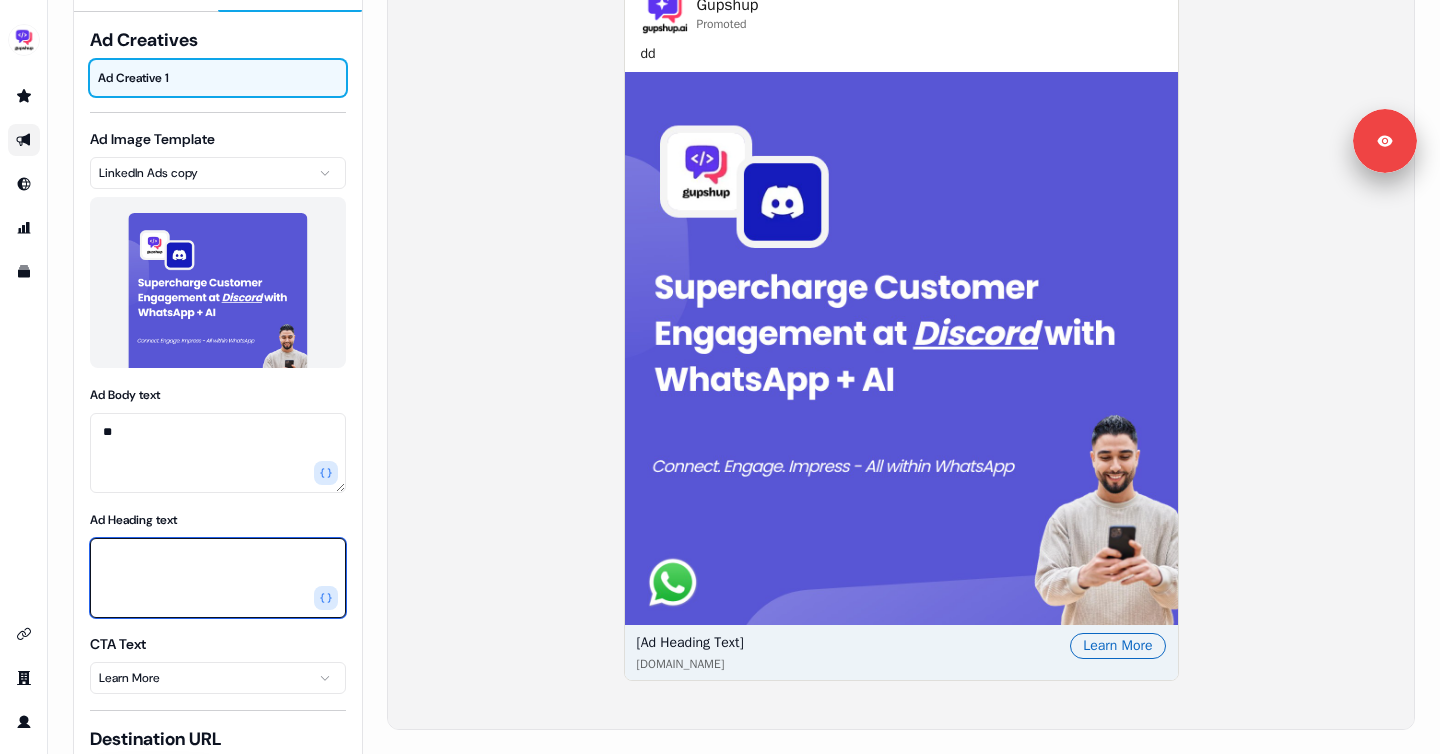 click on "Ad Heading text" at bounding box center [218, 578] 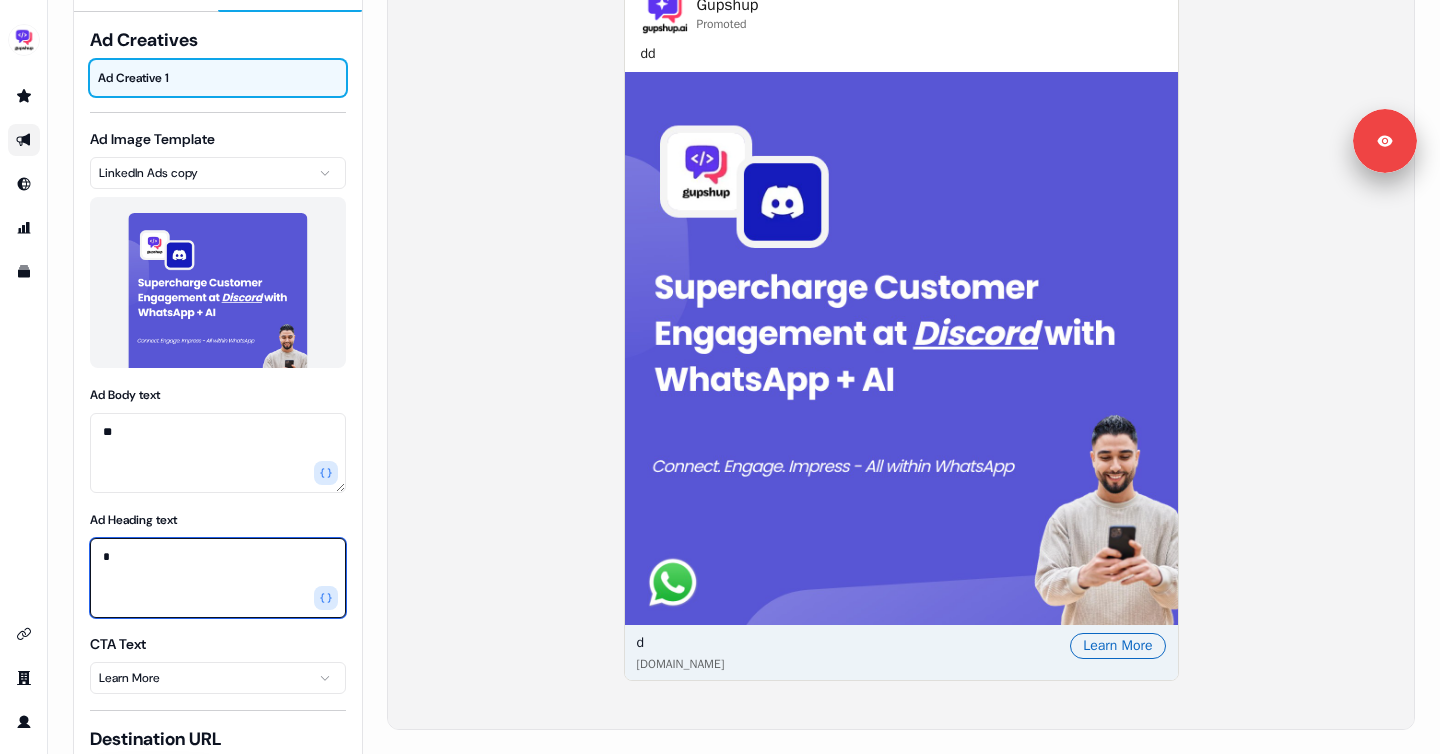 type on "**" 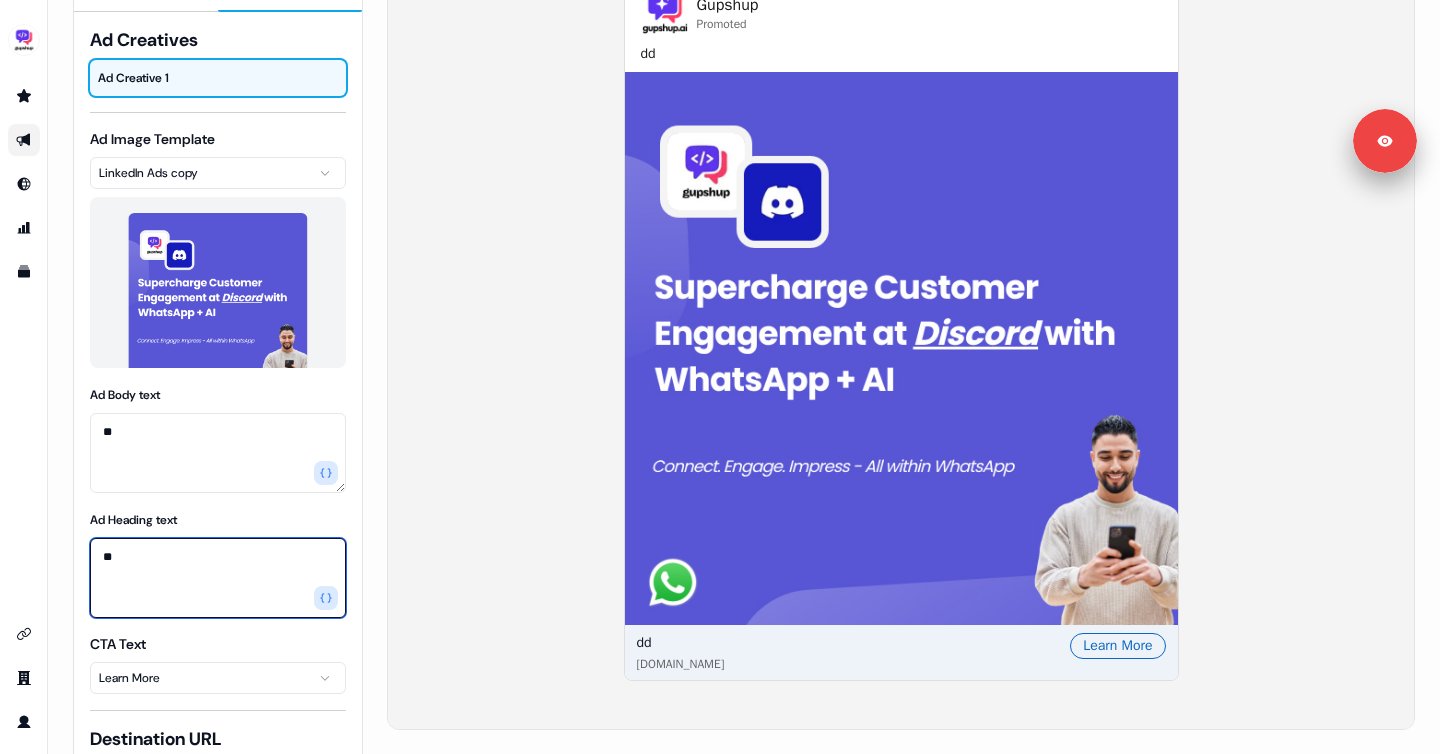 scroll, scrollTop: 0, scrollLeft: 0, axis: both 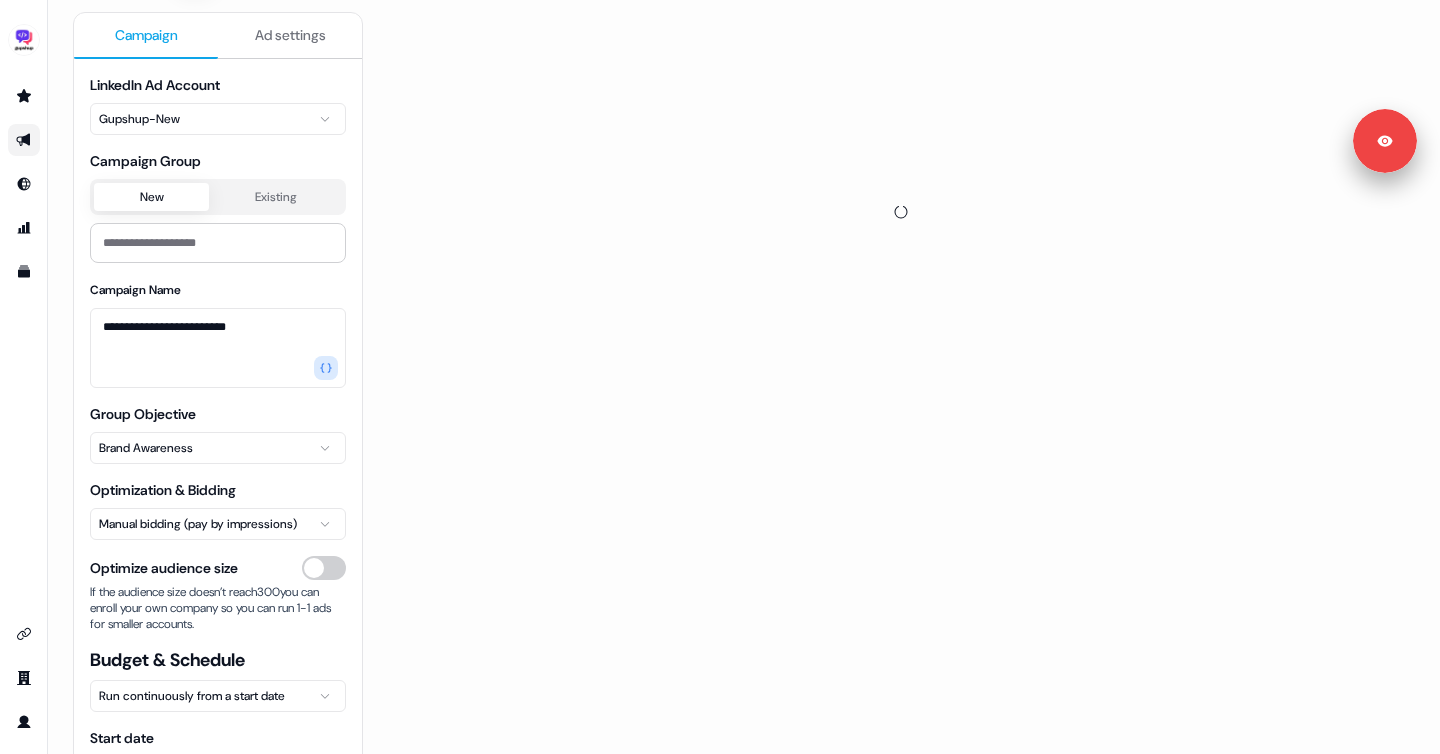 click on "Campaign" at bounding box center [146, 35] 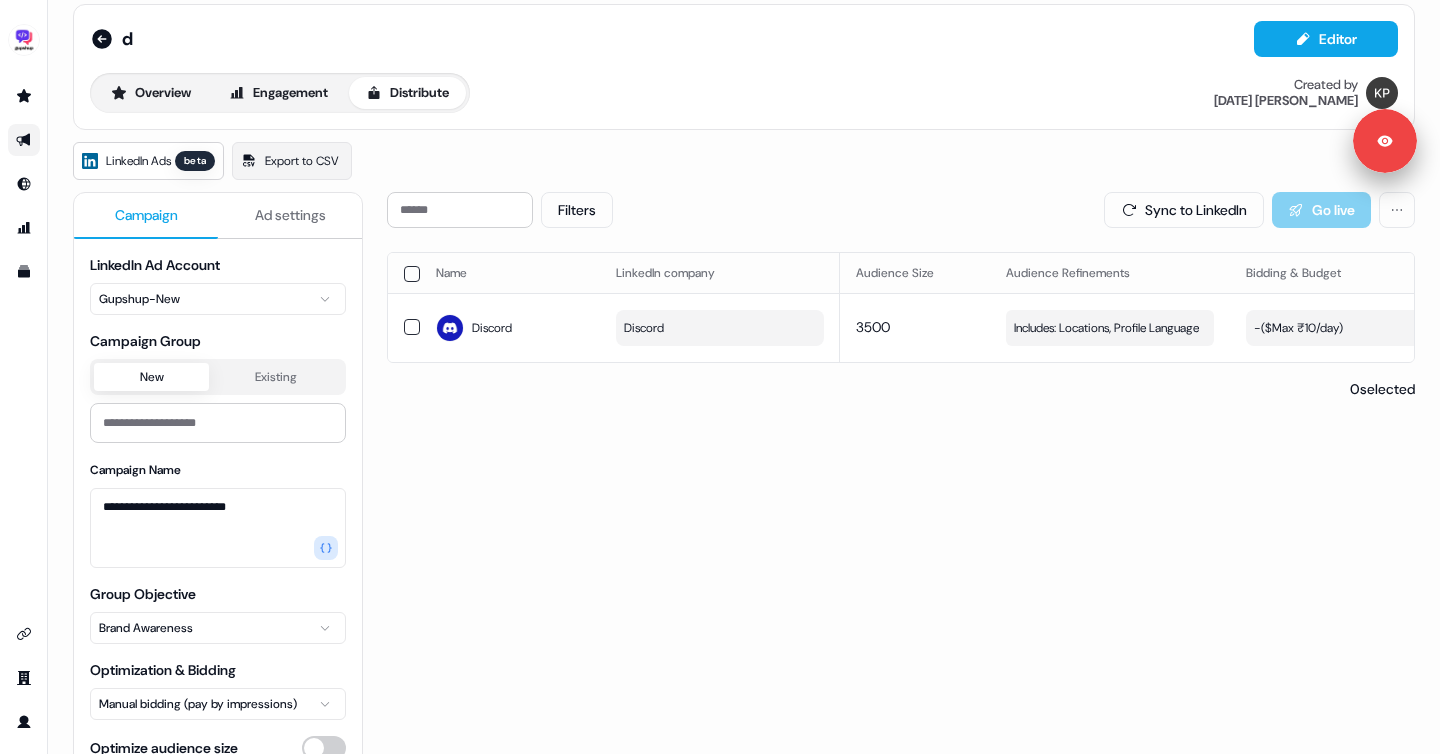 scroll, scrollTop: 0, scrollLeft: 0, axis: both 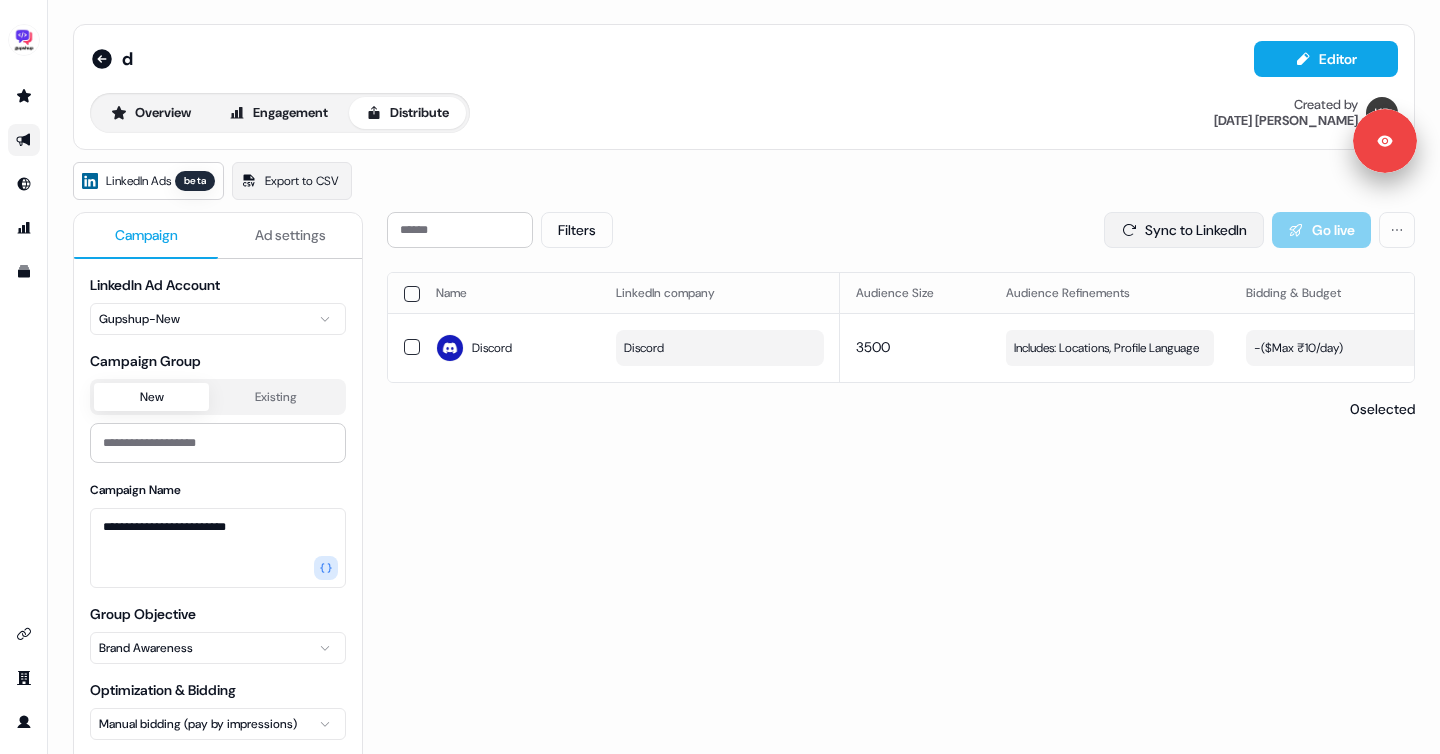 click on "Sync to LinkedIn" at bounding box center (1184, 230) 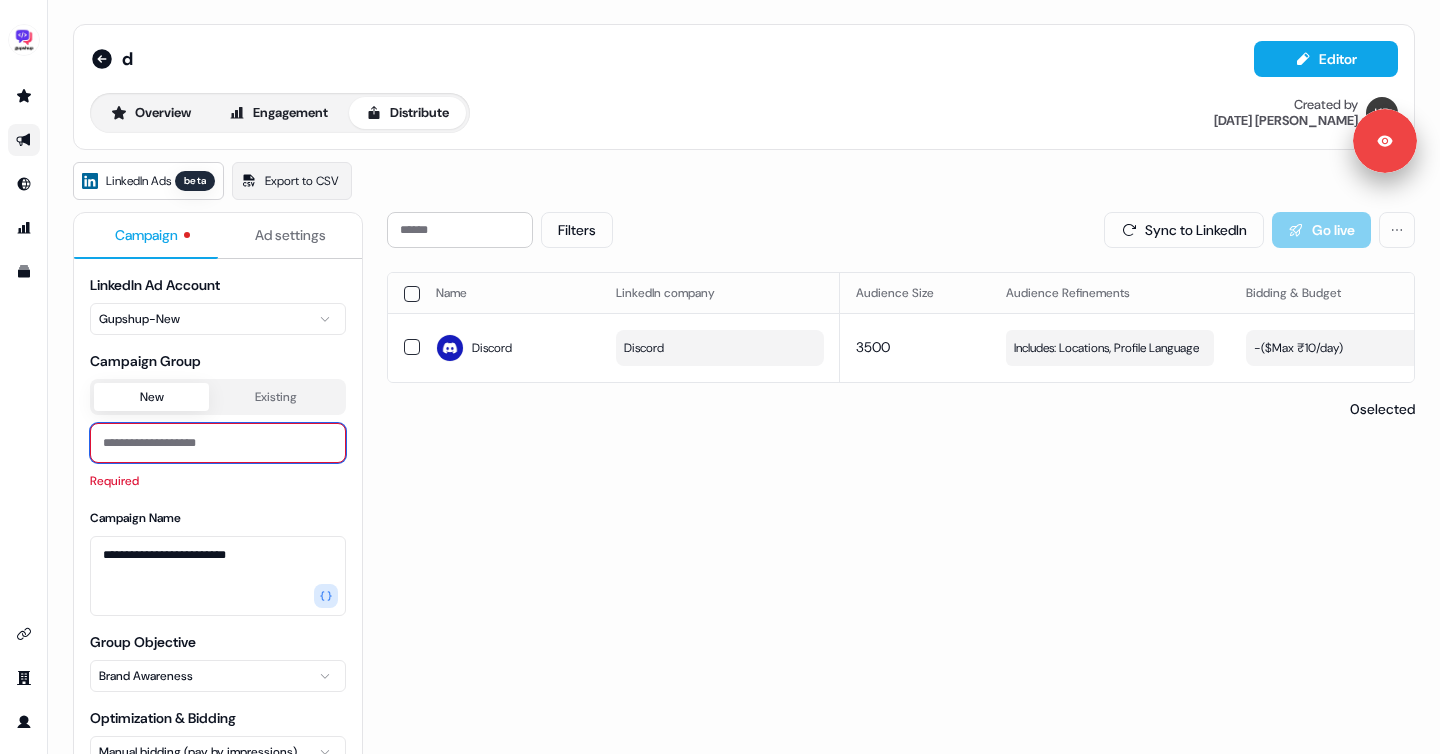 click at bounding box center [218, 443] 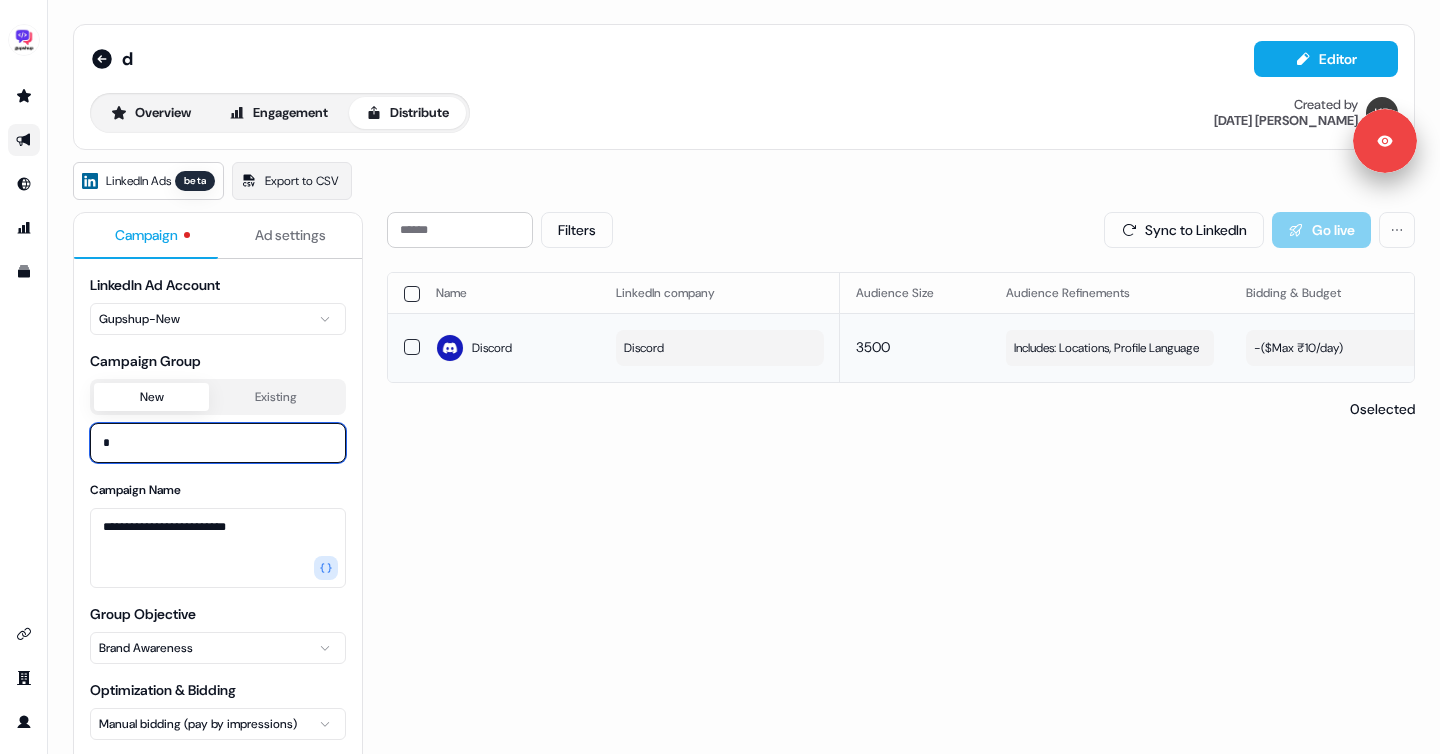 scroll, scrollTop: 0, scrollLeft: 411, axis: horizontal 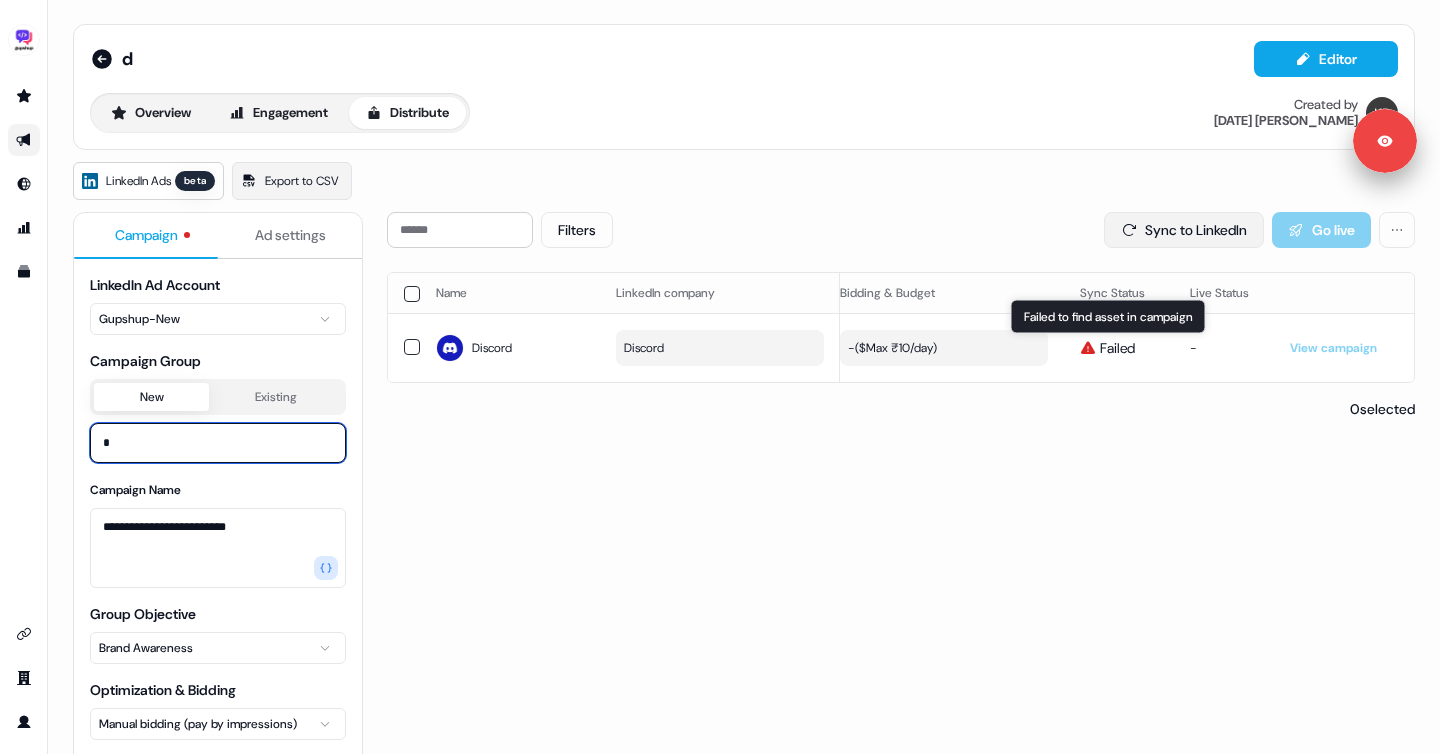 type on "*" 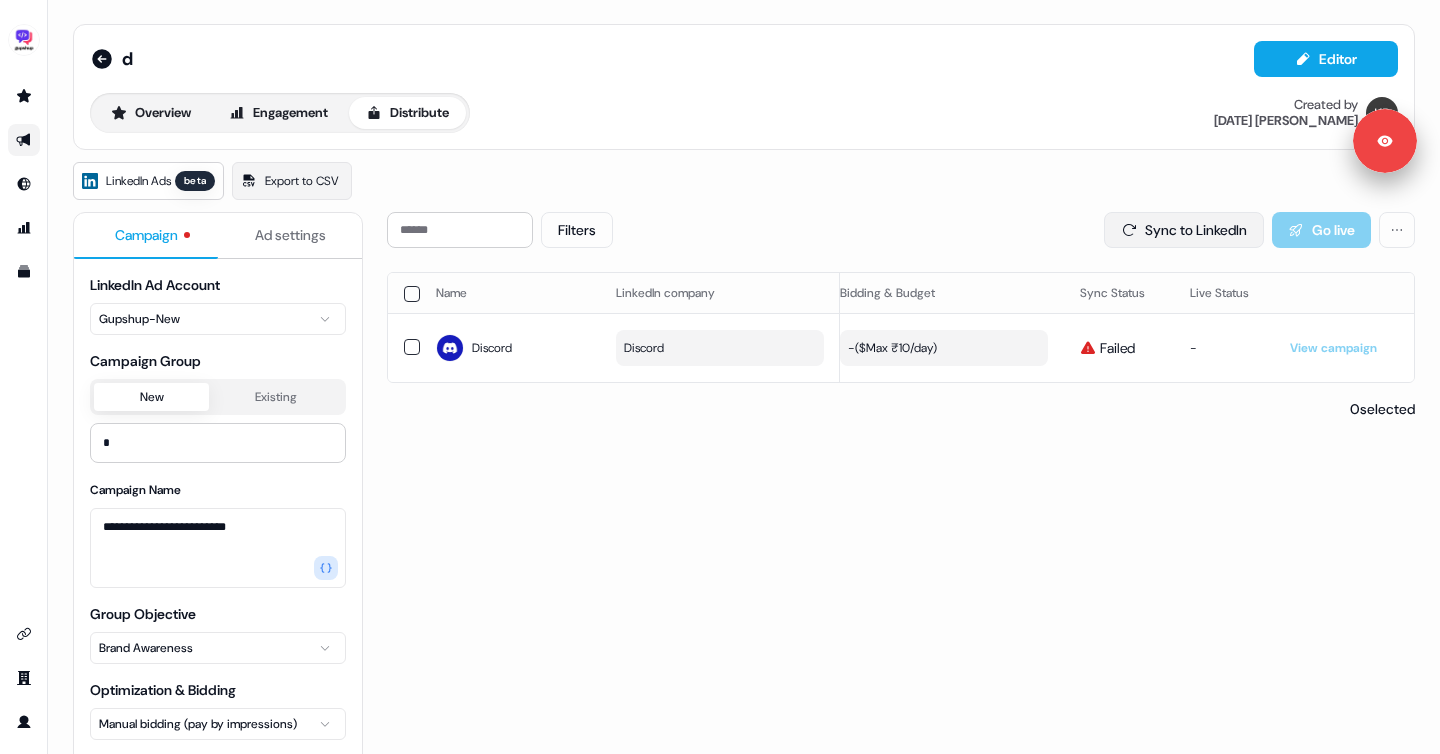 click on "Sync to LinkedIn" at bounding box center (1184, 230) 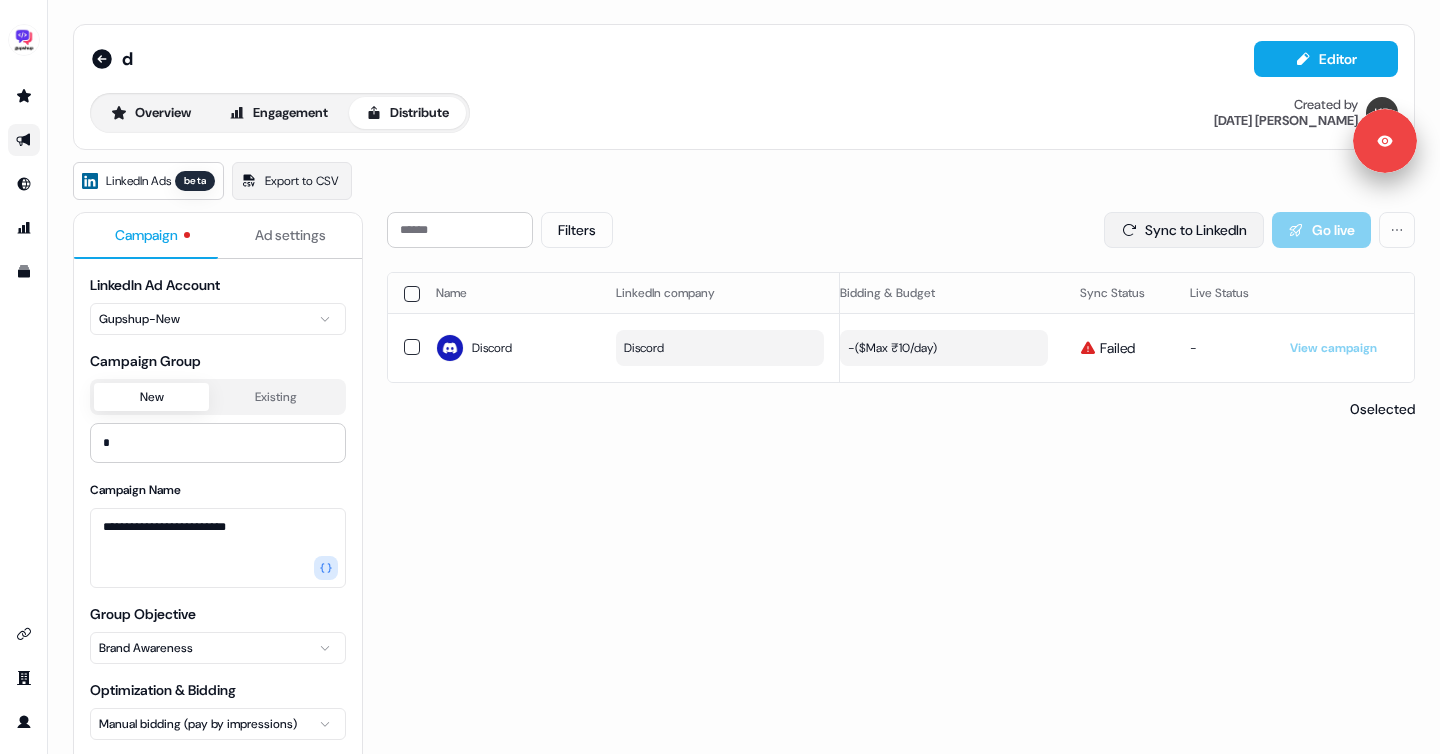 click on "Sync to LinkedIn" at bounding box center [1184, 230] 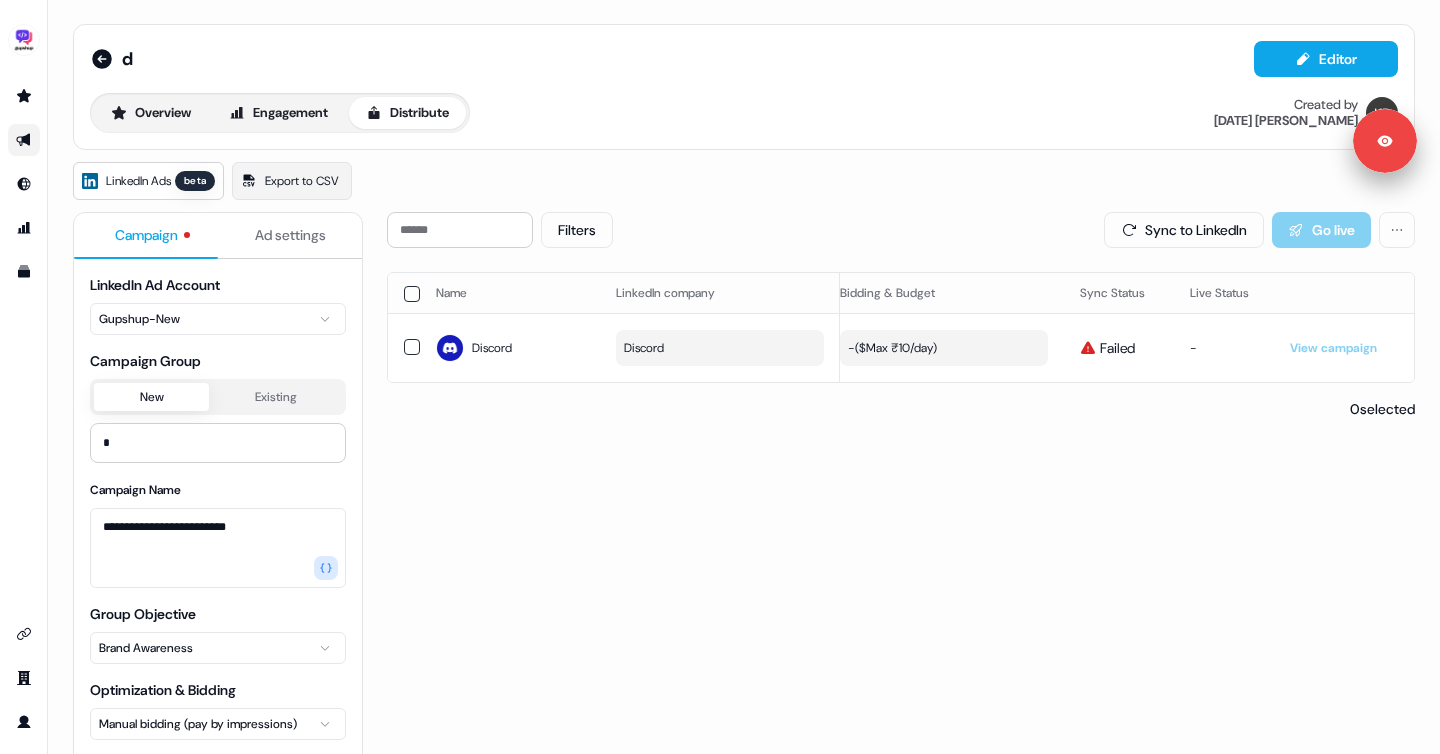 scroll, scrollTop: 220, scrollLeft: 0, axis: vertical 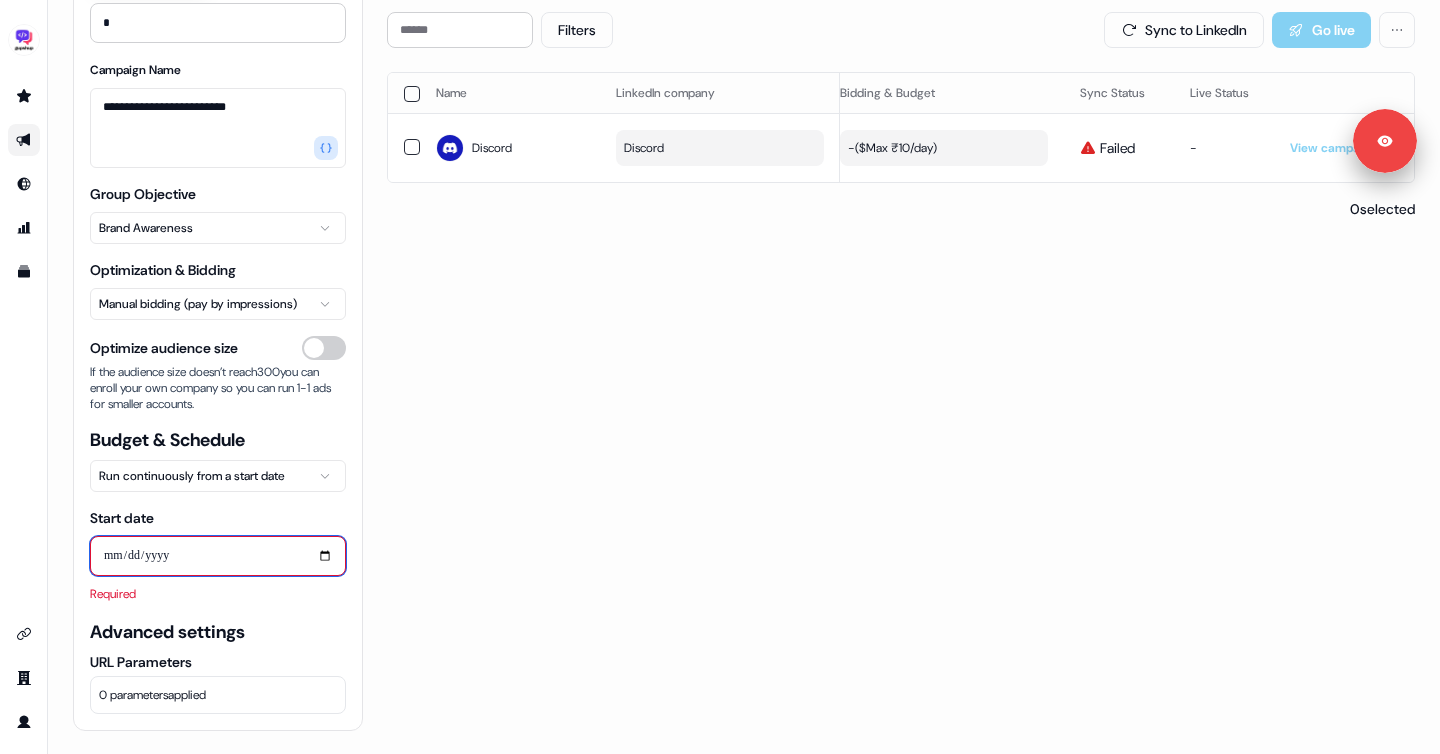click on "Start date" at bounding box center [218, 556] 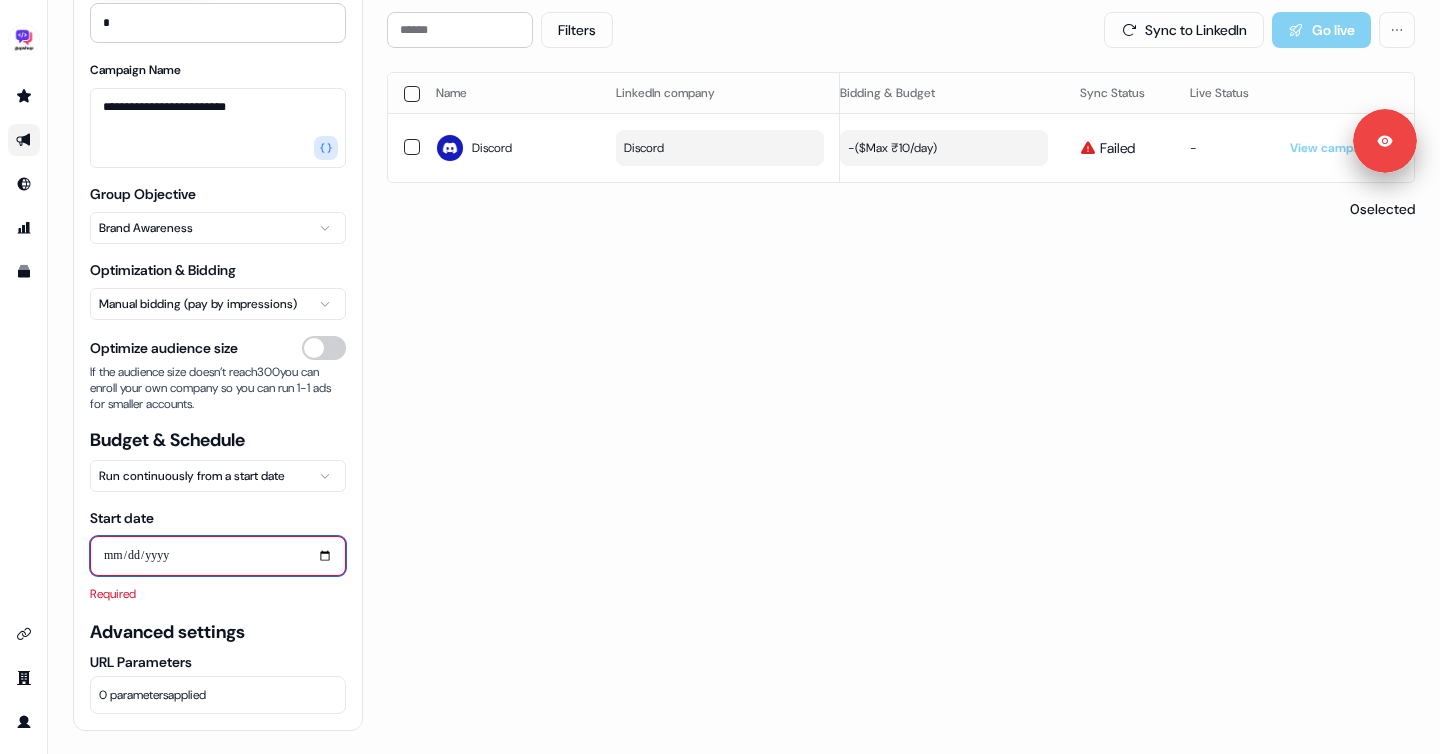 type on "**********" 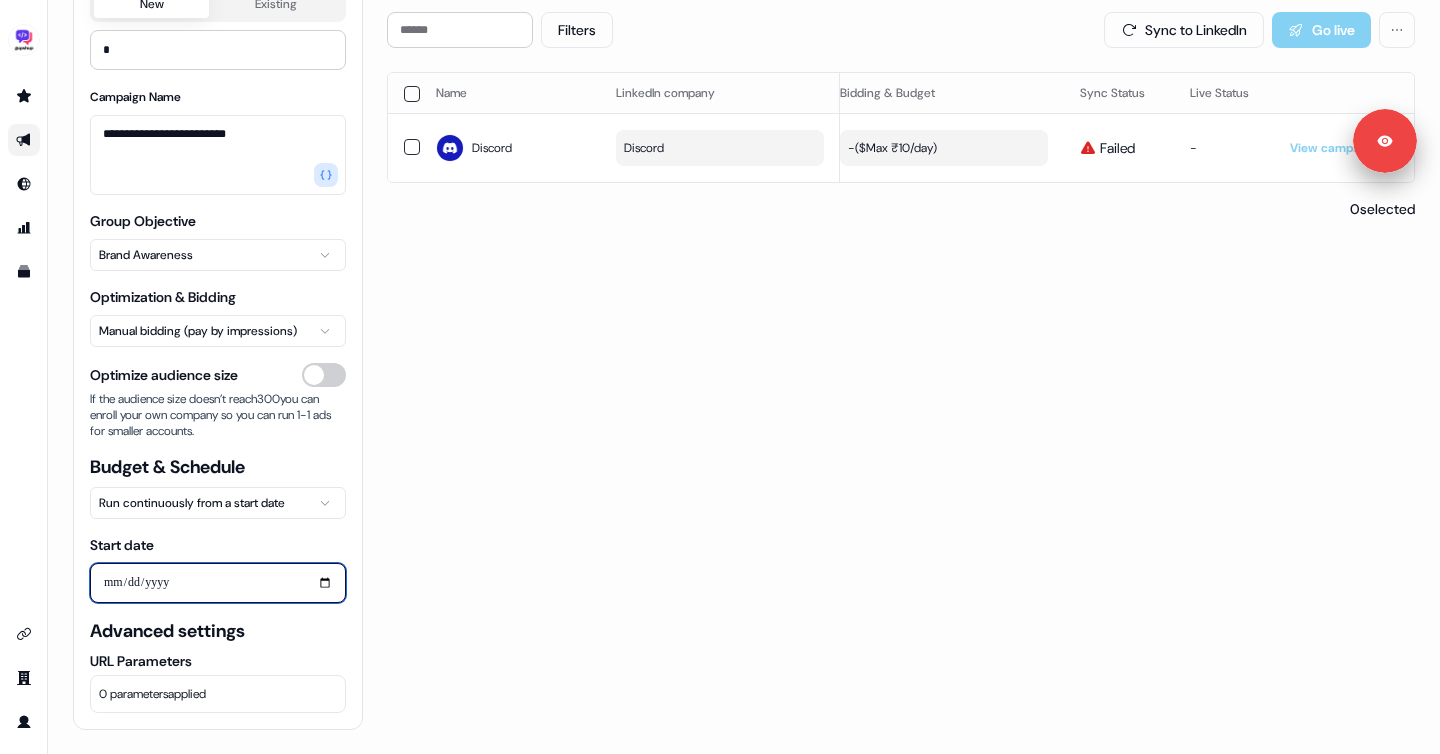 scroll, scrollTop: 192, scrollLeft: 0, axis: vertical 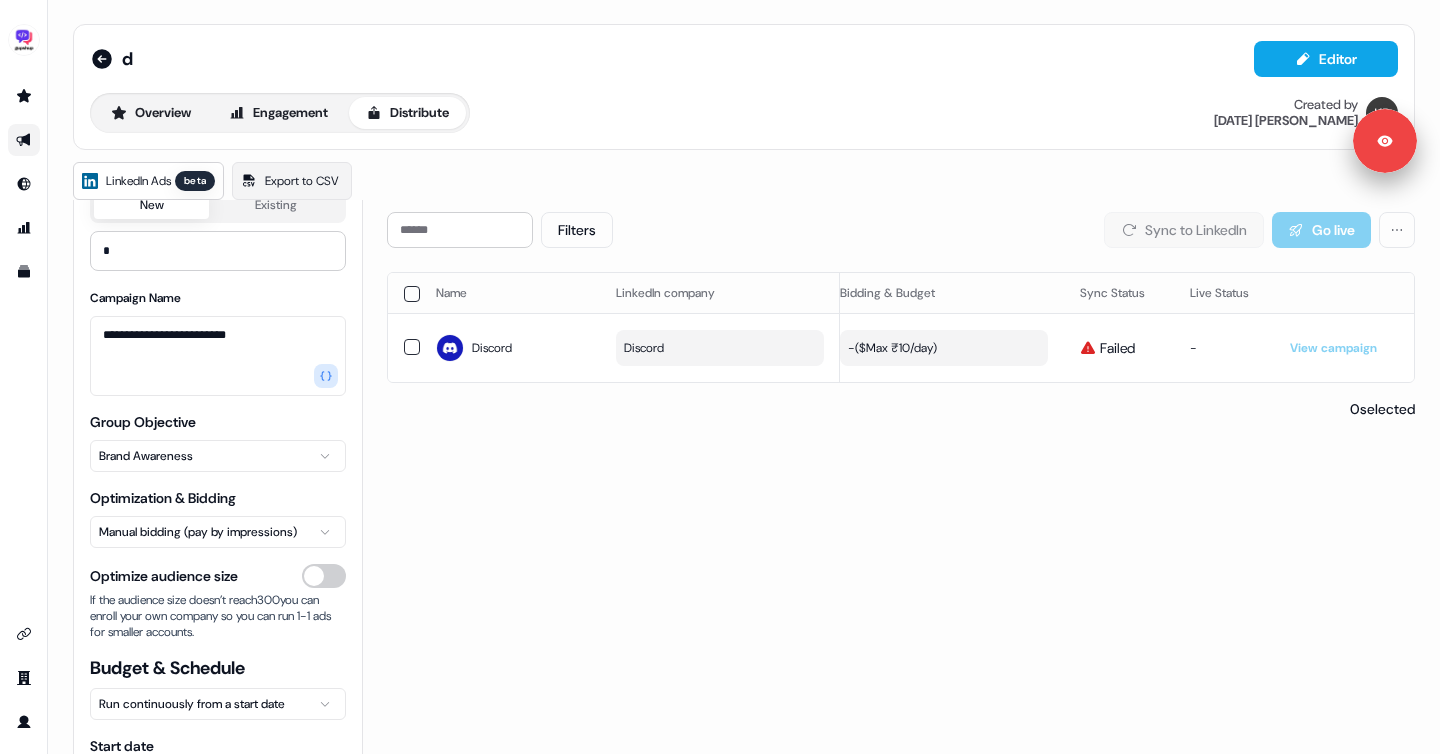 click on "Sync to LinkedIn" at bounding box center (1184, 230) 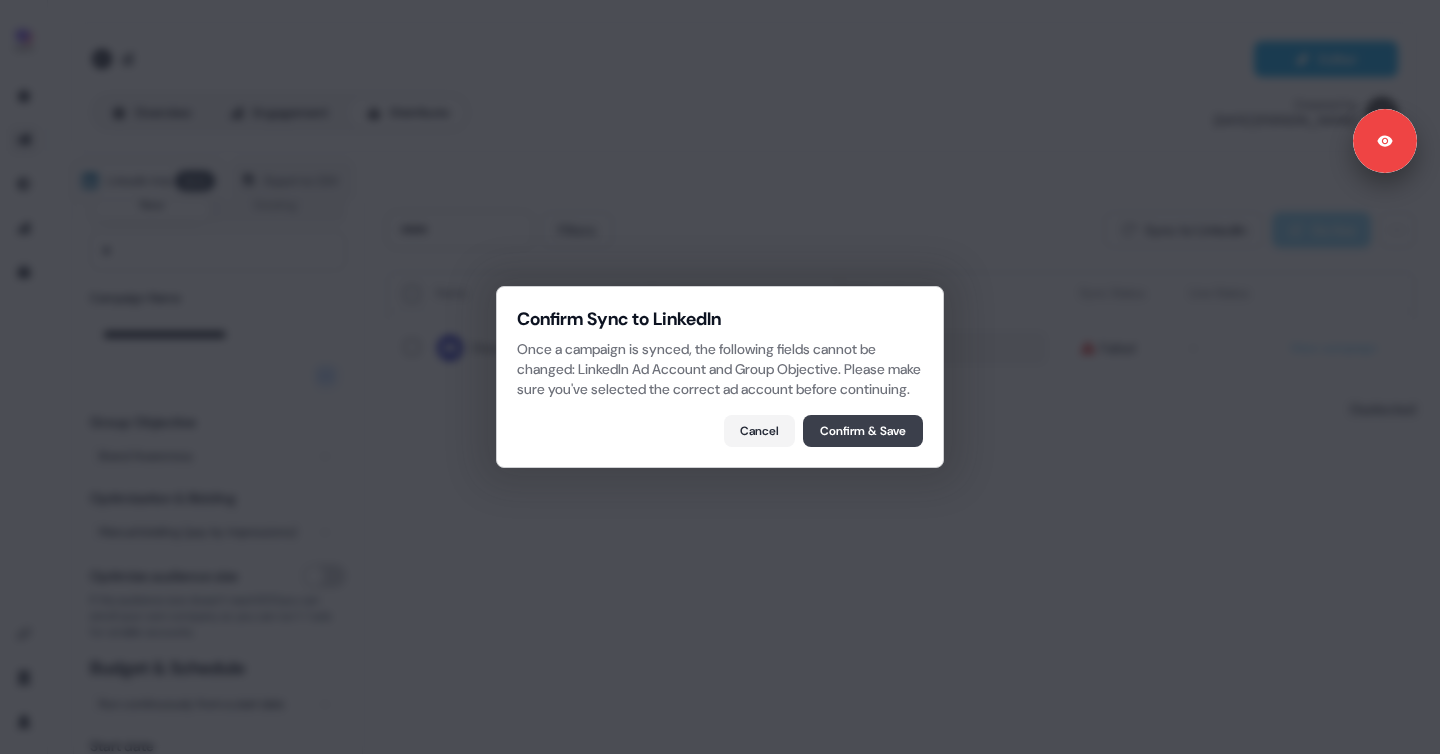 click on "Confirm & Save" at bounding box center (863, 431) 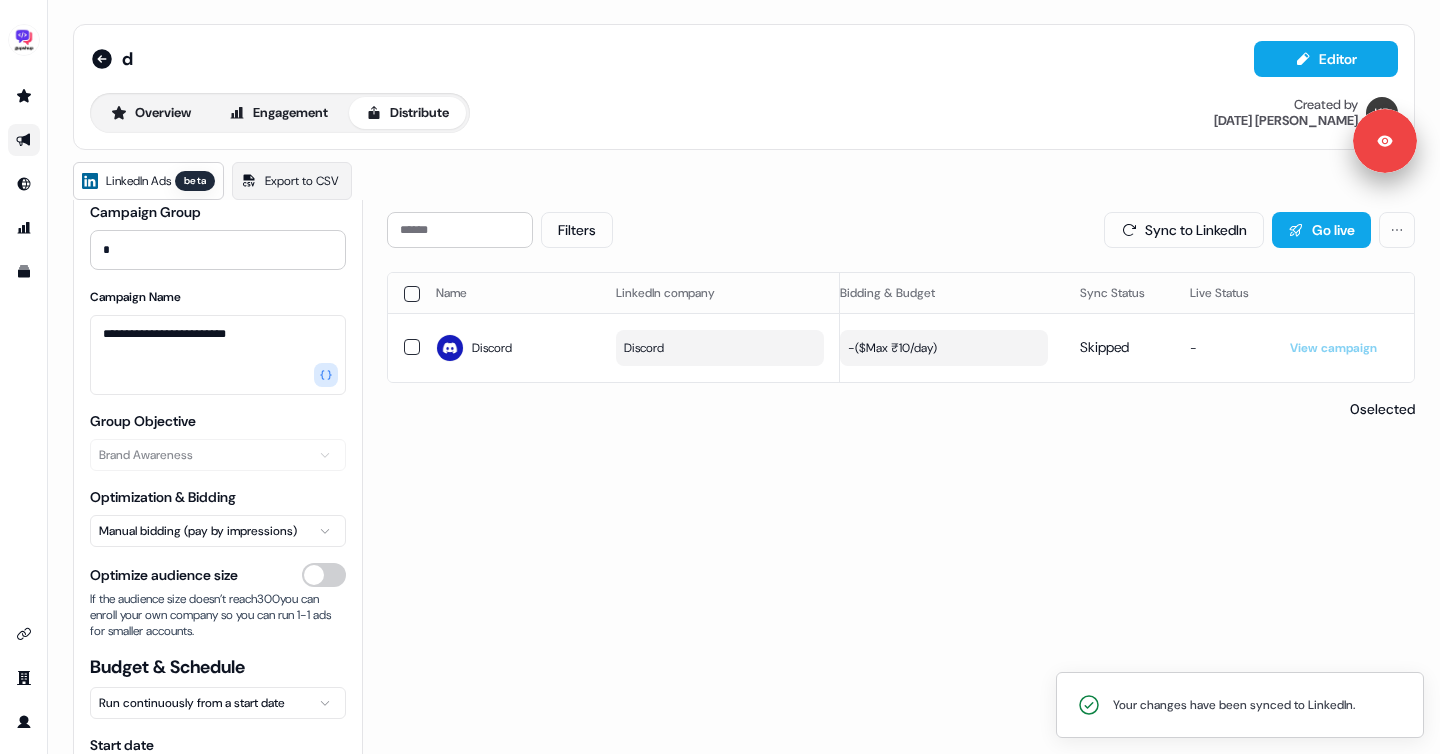 scroll, scrollTop: 148, scrollLeft: 0, axis: vertical 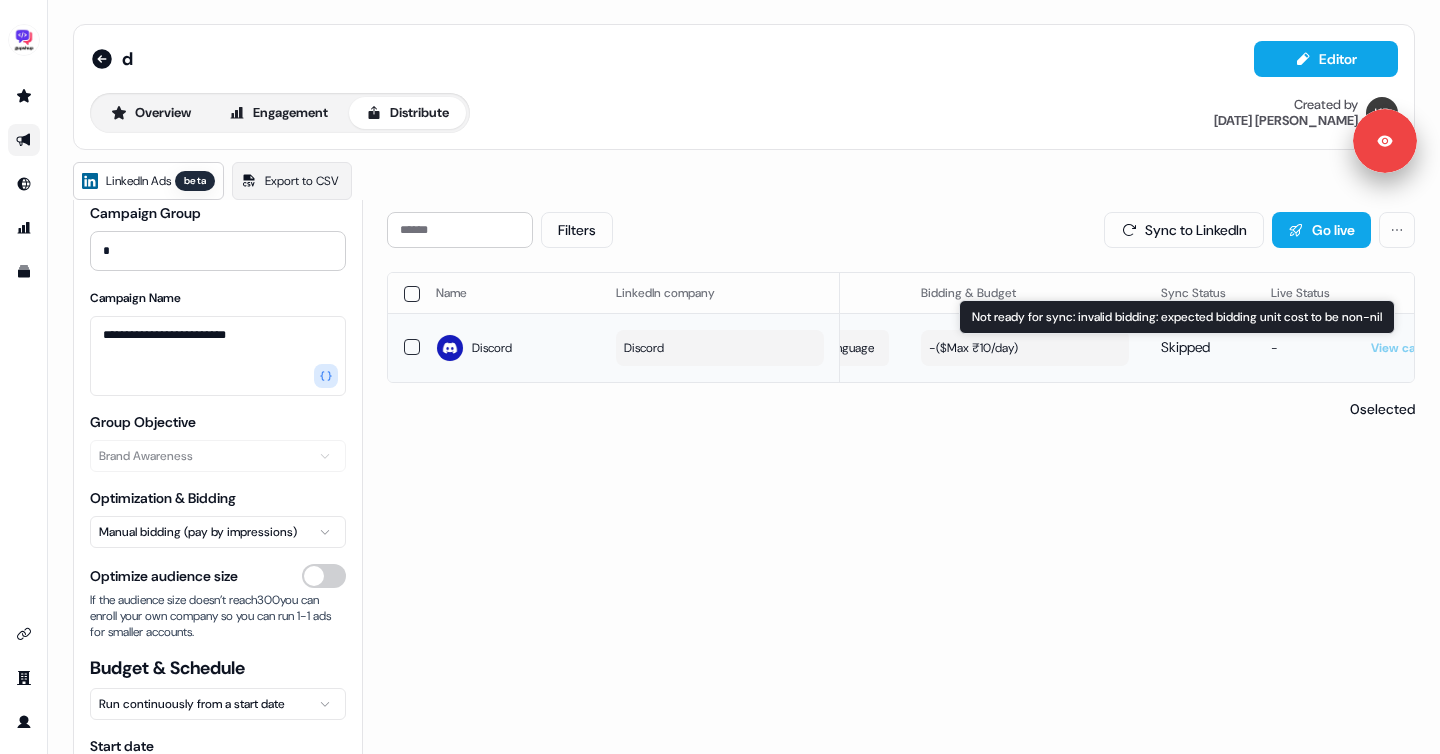 click on "Skipped" at bounding box center [1185, 347] 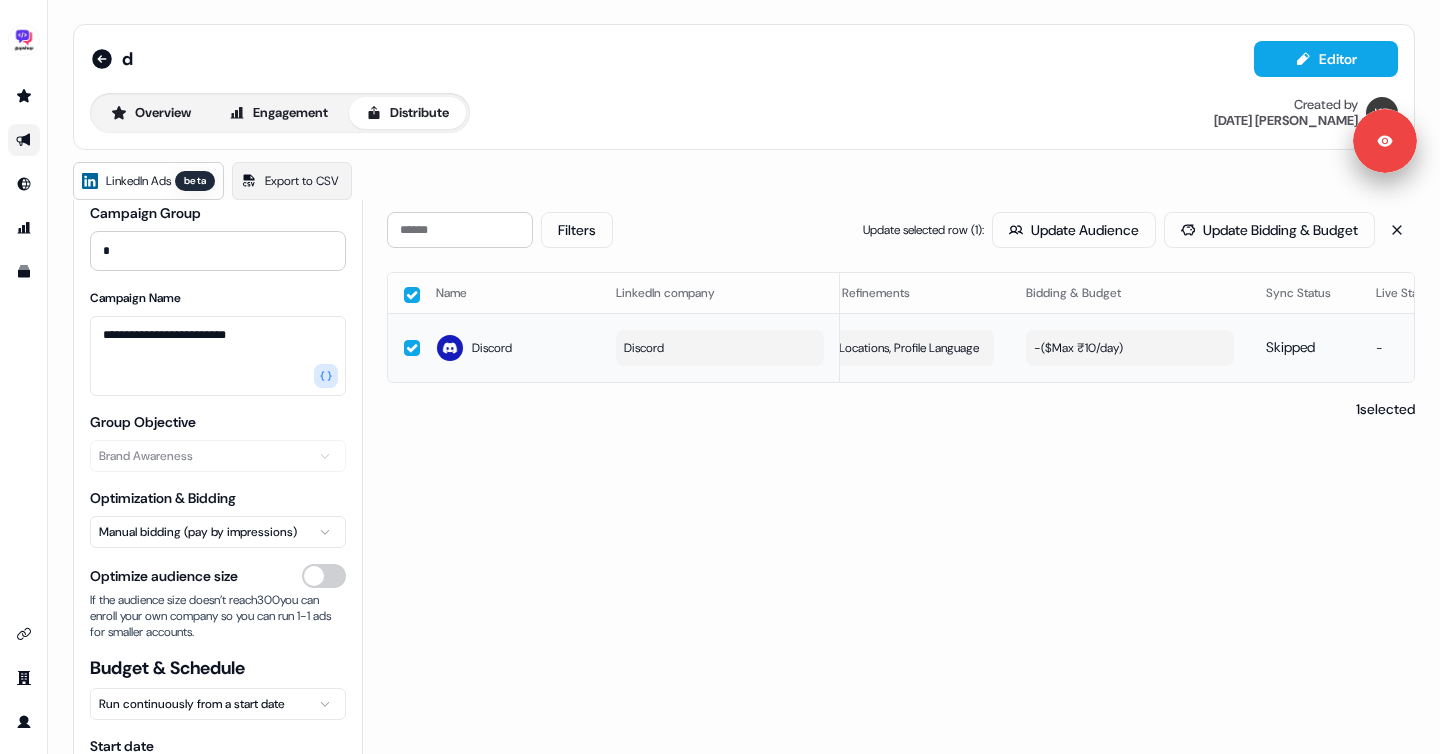 scroll, scrollTop: 0, scrollLeft: 211, axis: horizontal 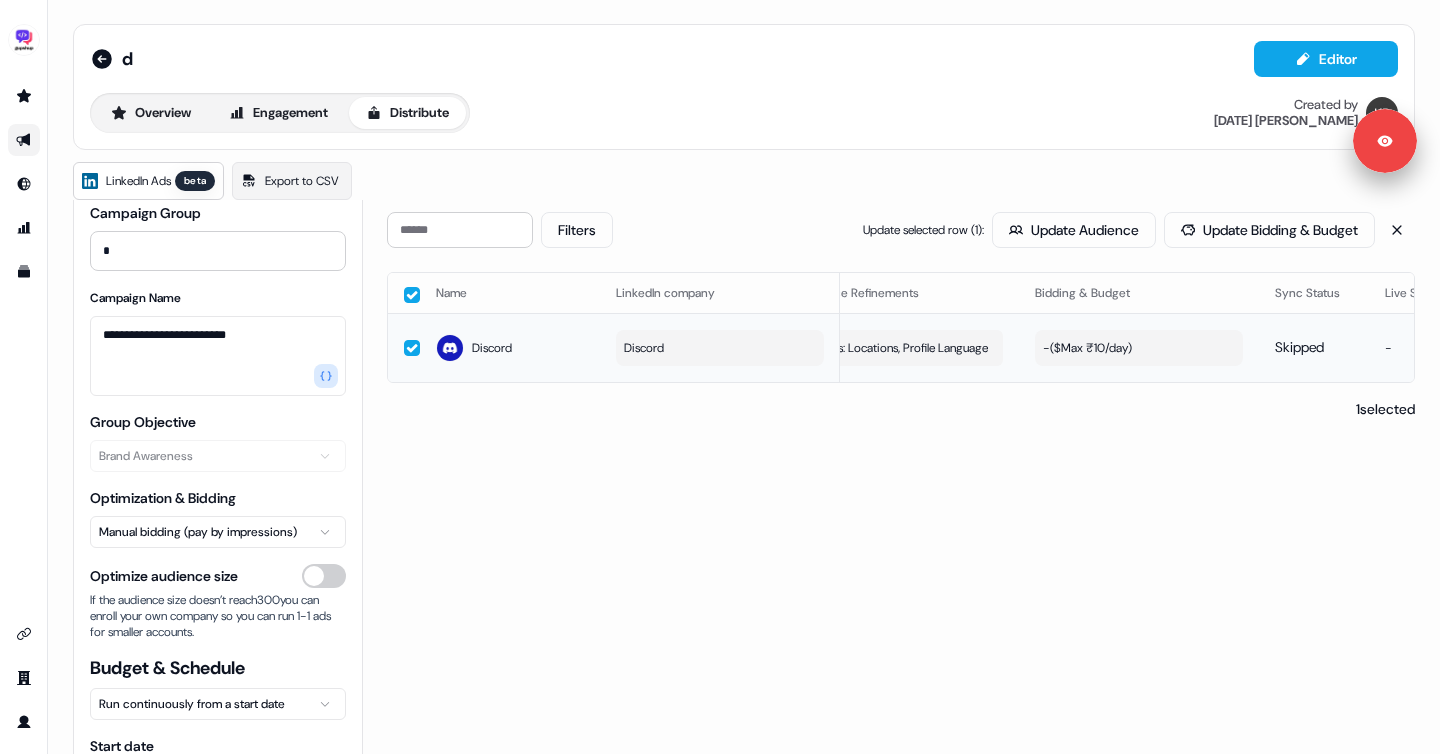 click on "-  ($ Max ₹10/day )" at bounding box center [1087, 348] 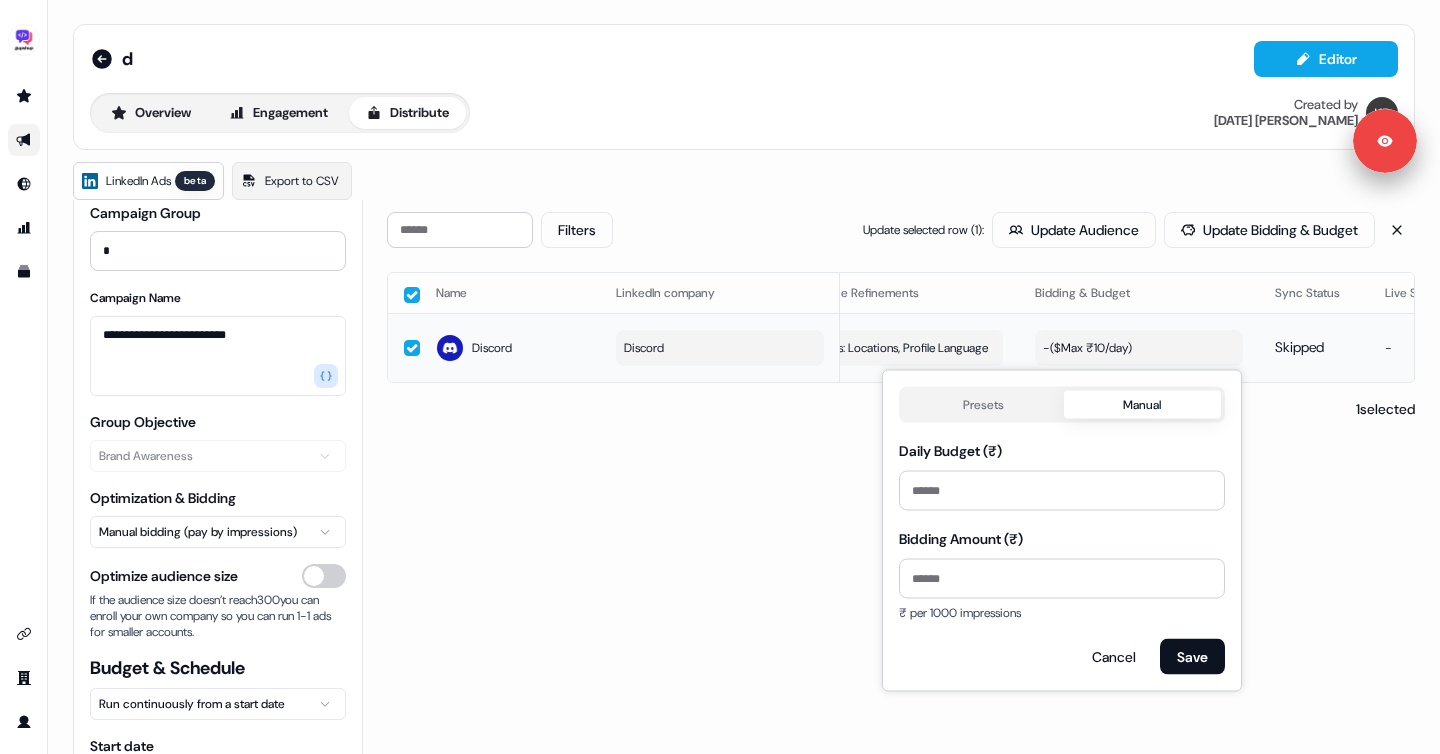 click on "-  ($ Max ₹10/day )" at bounding box center (1139, 347) 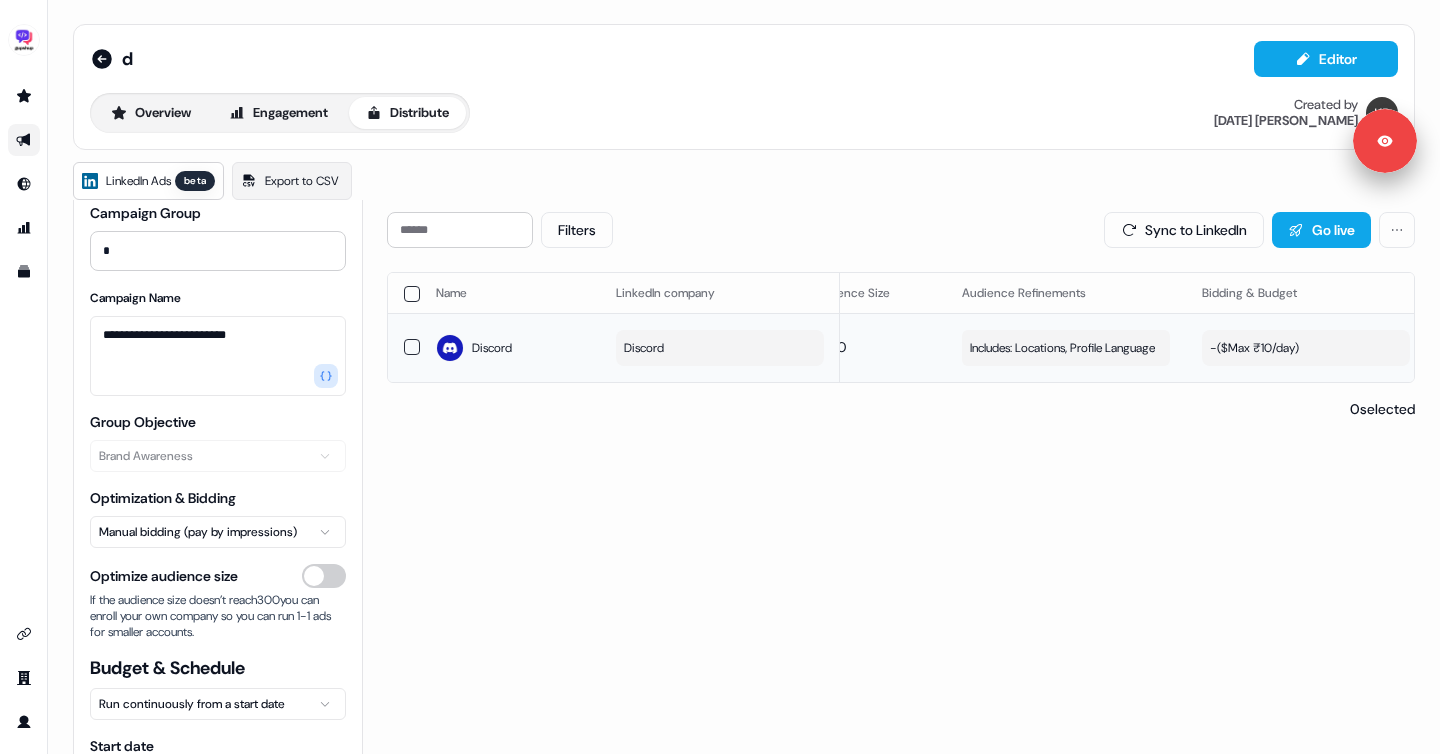 scroll, scrollTop: 0, scrollLeft: 41, axis: horizontal 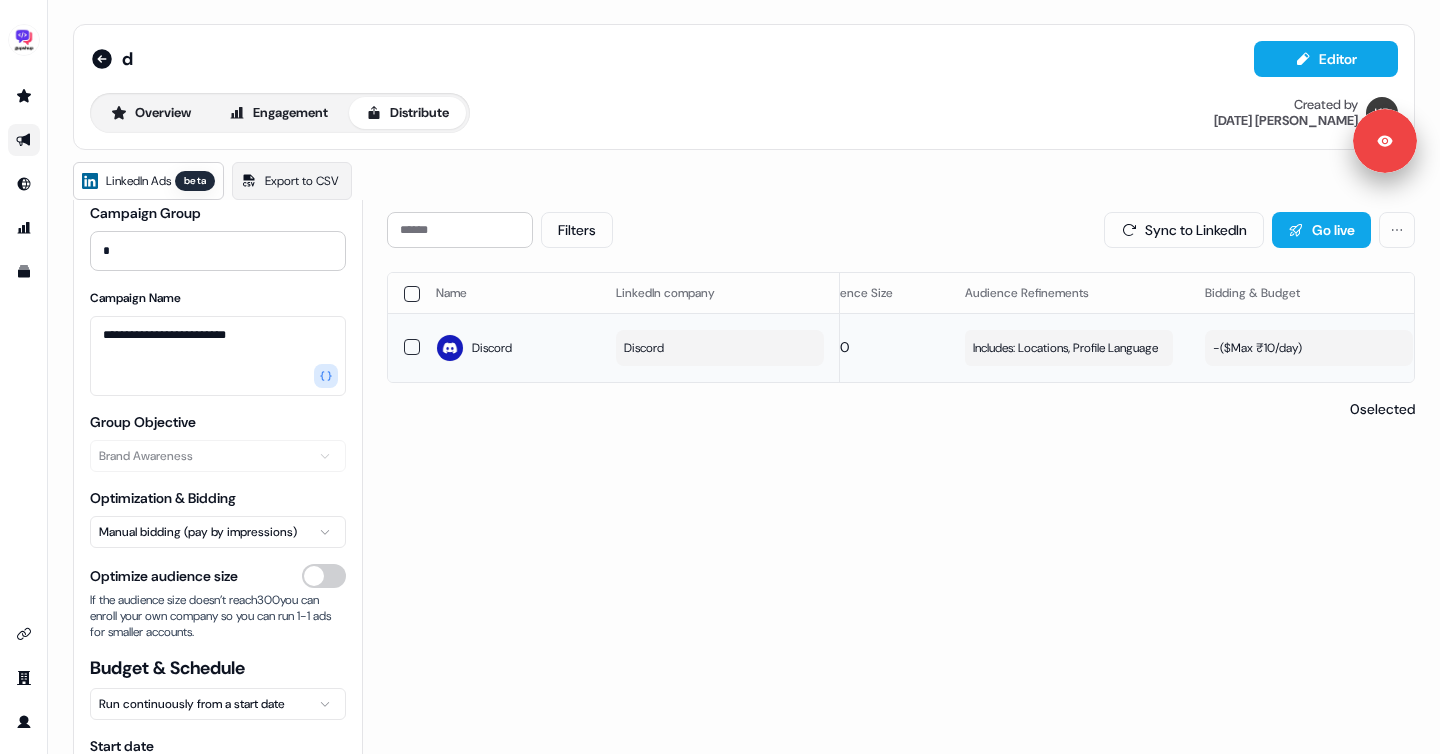 click on "-  ($ Max ₹10/day )" at bounding box center (1309, 348) 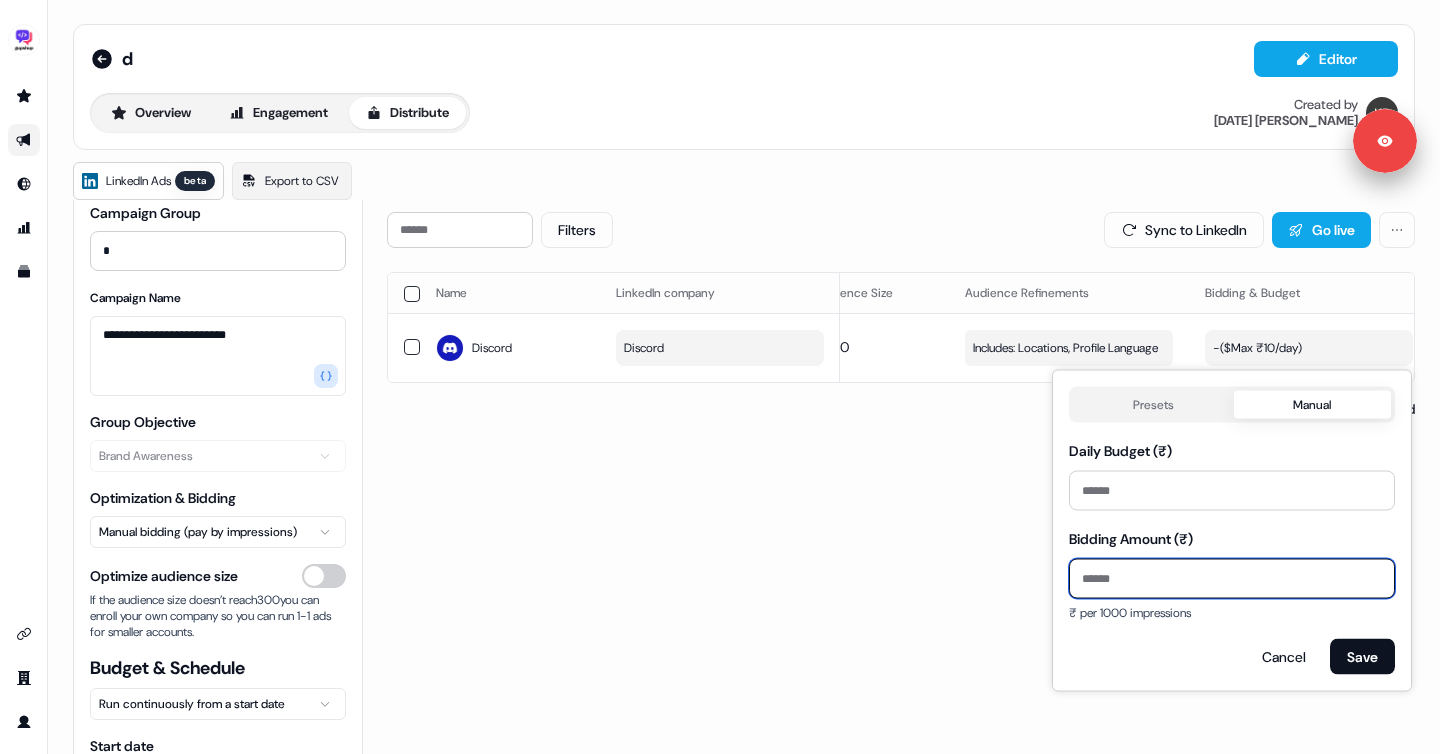 click on "Bidding Amount (₹)" at bounding box center [1232, 579] 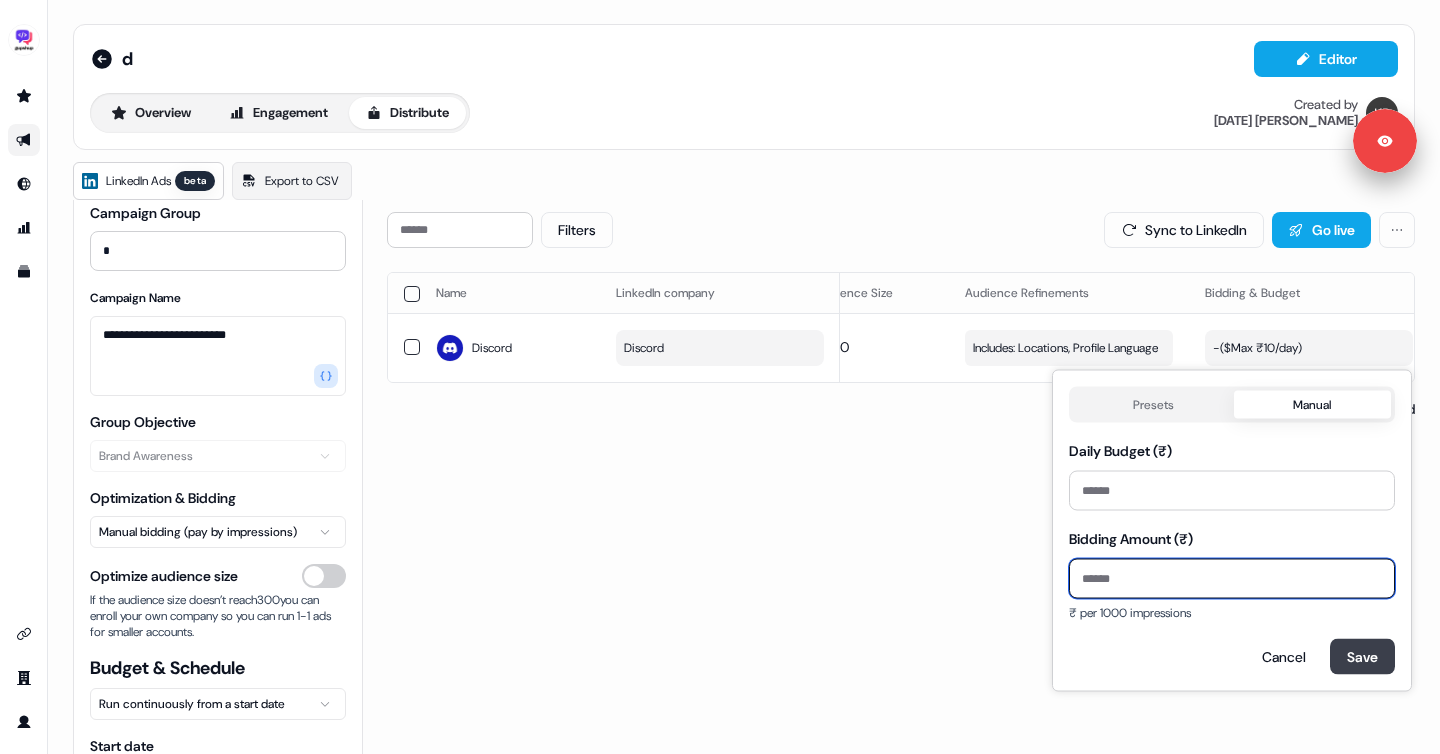 type on "**" 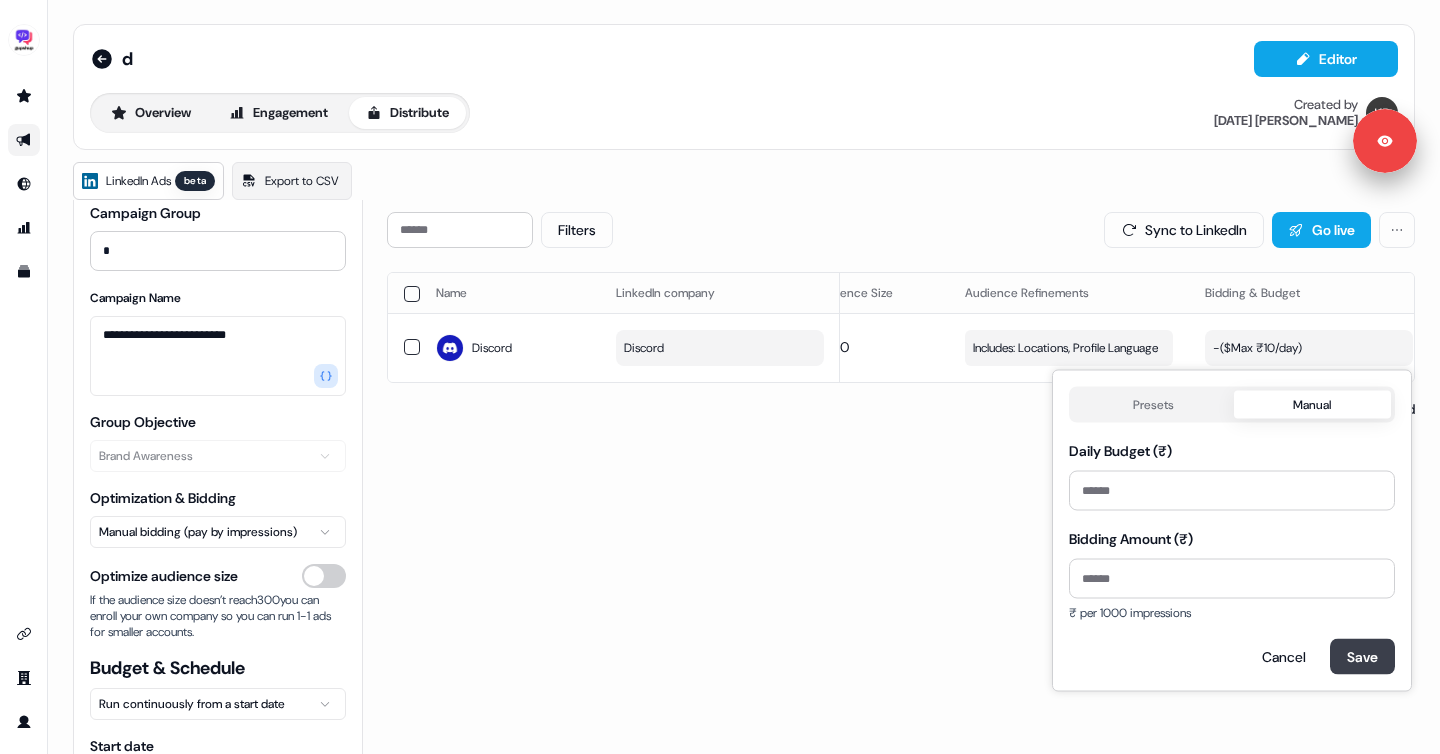 click on "Save" at bounding box center (1362, 657) 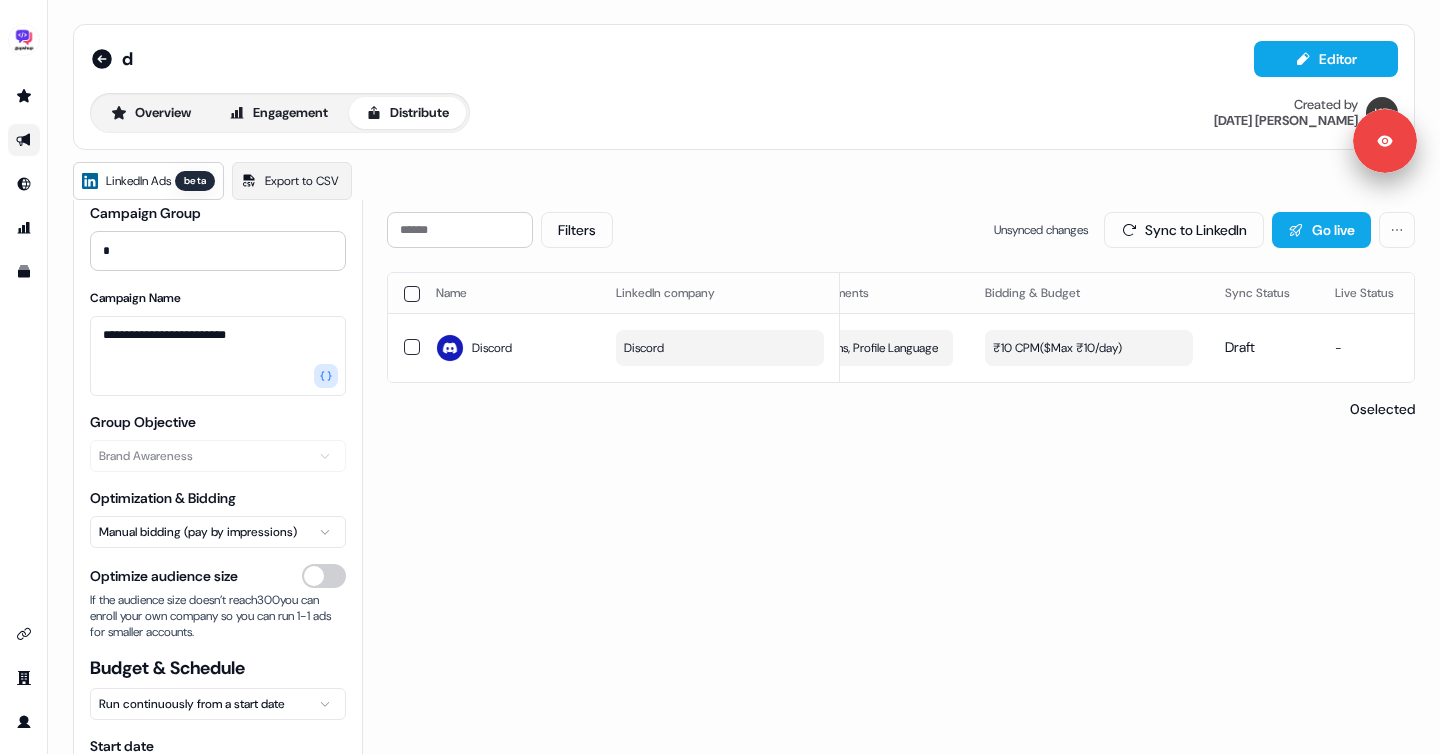 scroll, scrollTop: 0, scrollLeft: 411, axis: horizontal 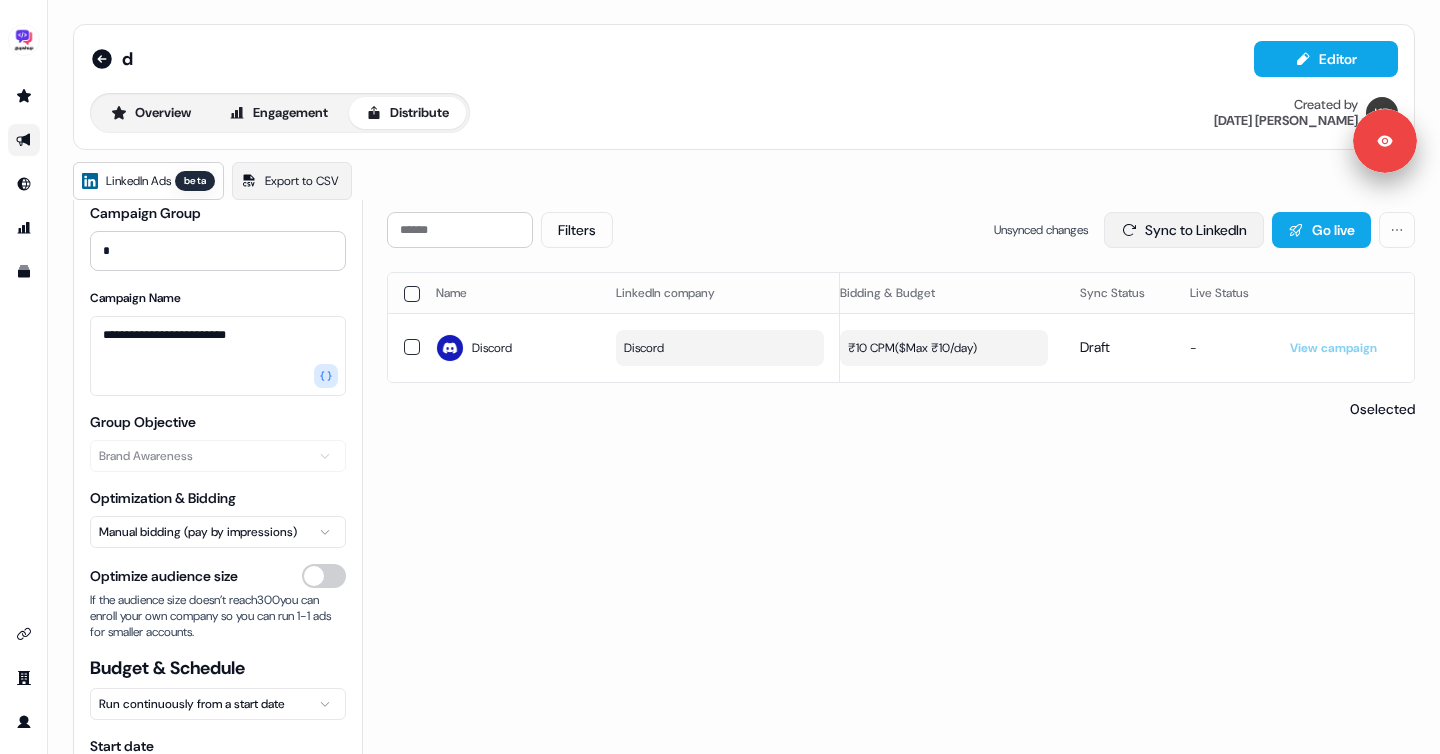 click on "Sync to LinkedIn" at bounding box center (1184, 230) 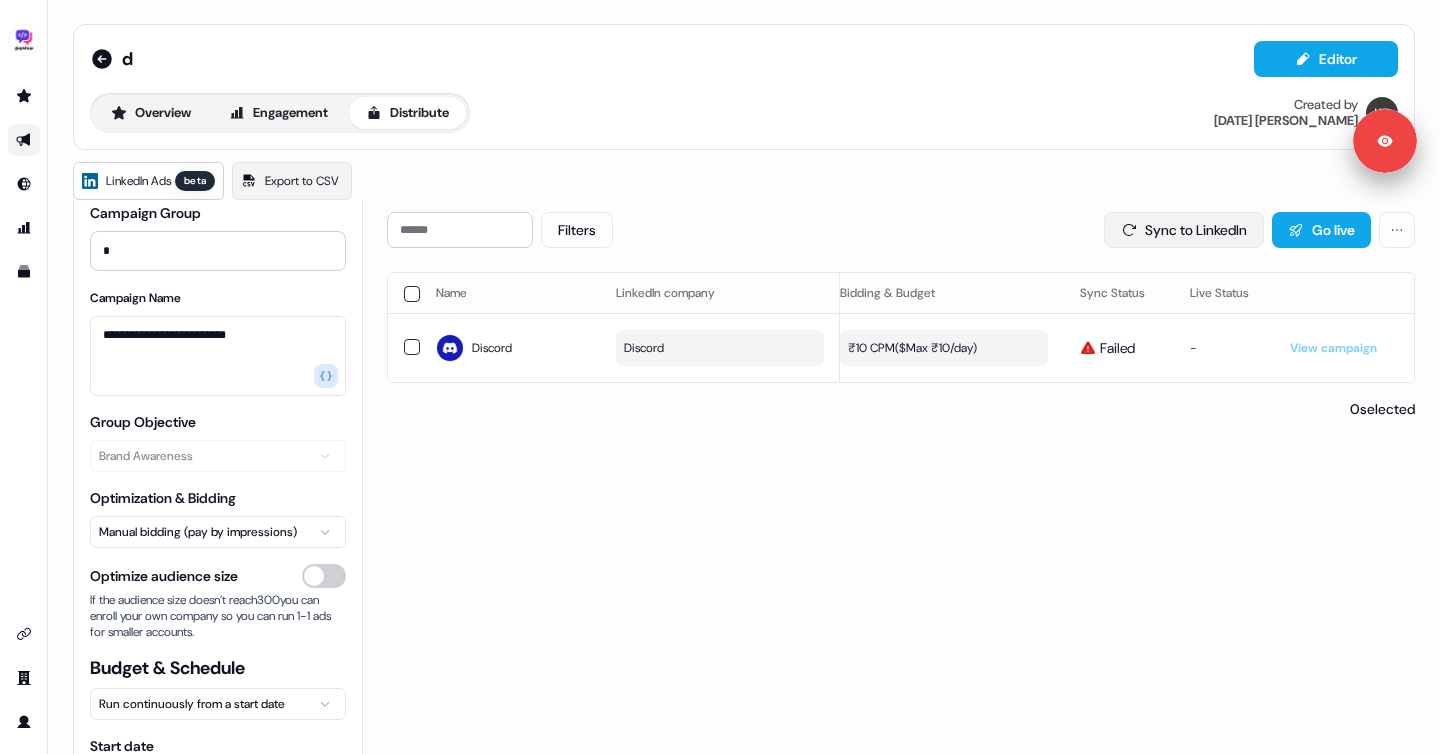 click on "Sync to LinkedIn" at bounding box center [1184, 230] 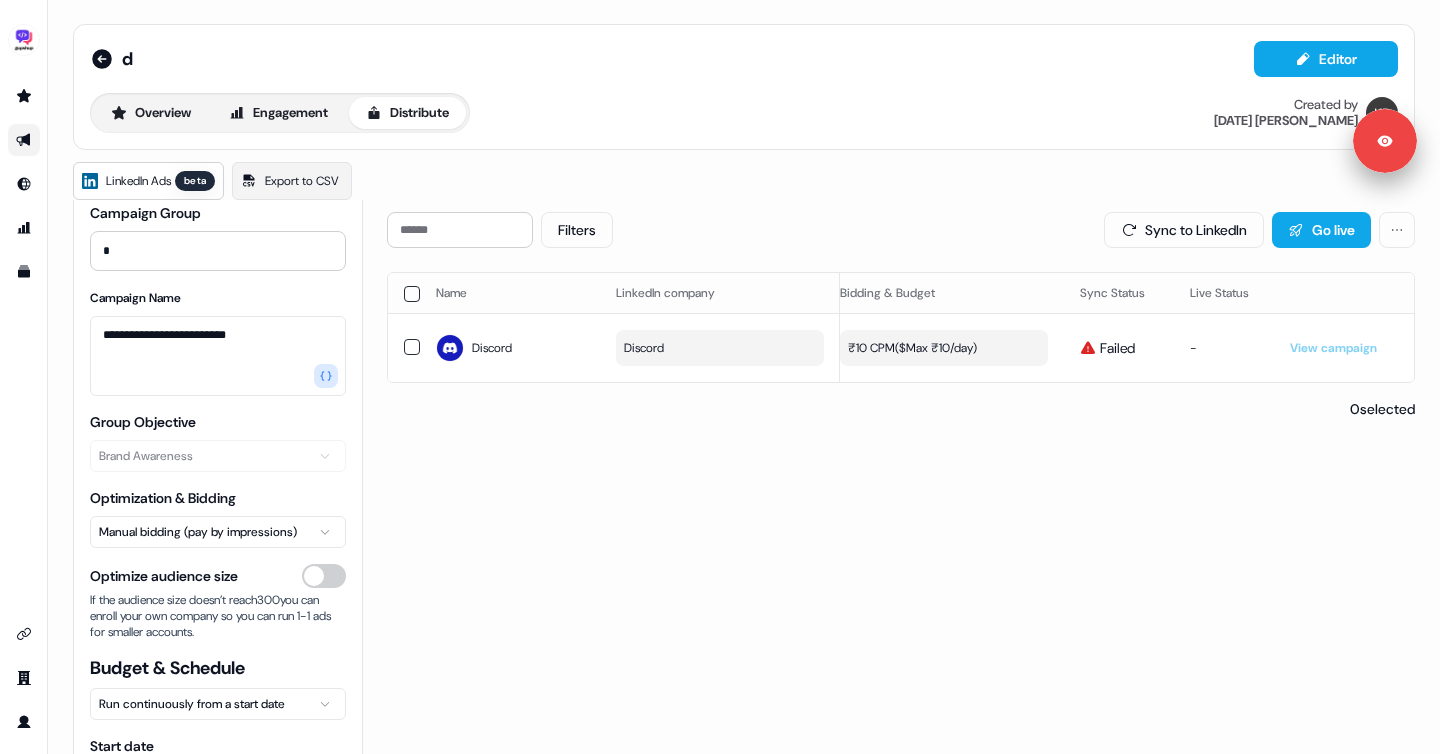 scroll, scrollTop: 200, scrollLeft: 0, axis: vertical 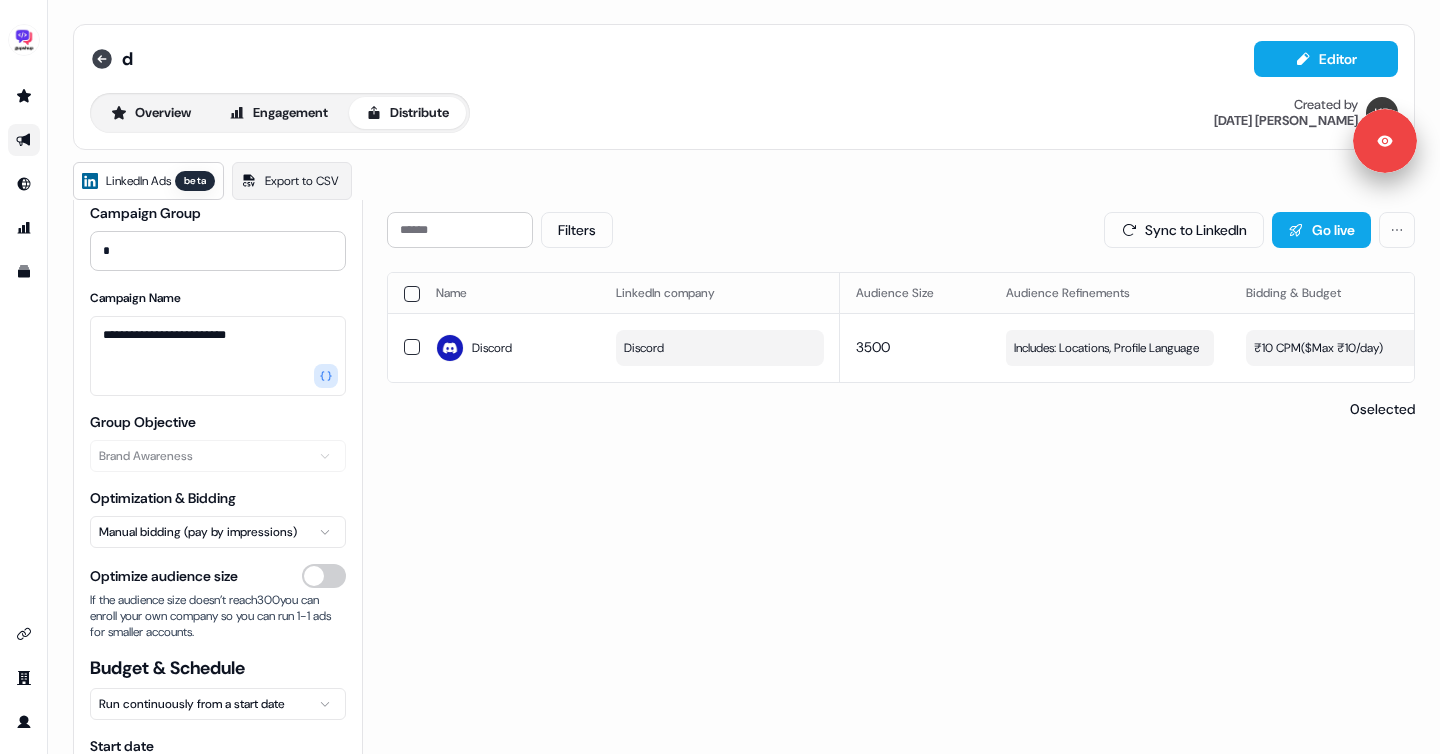 click 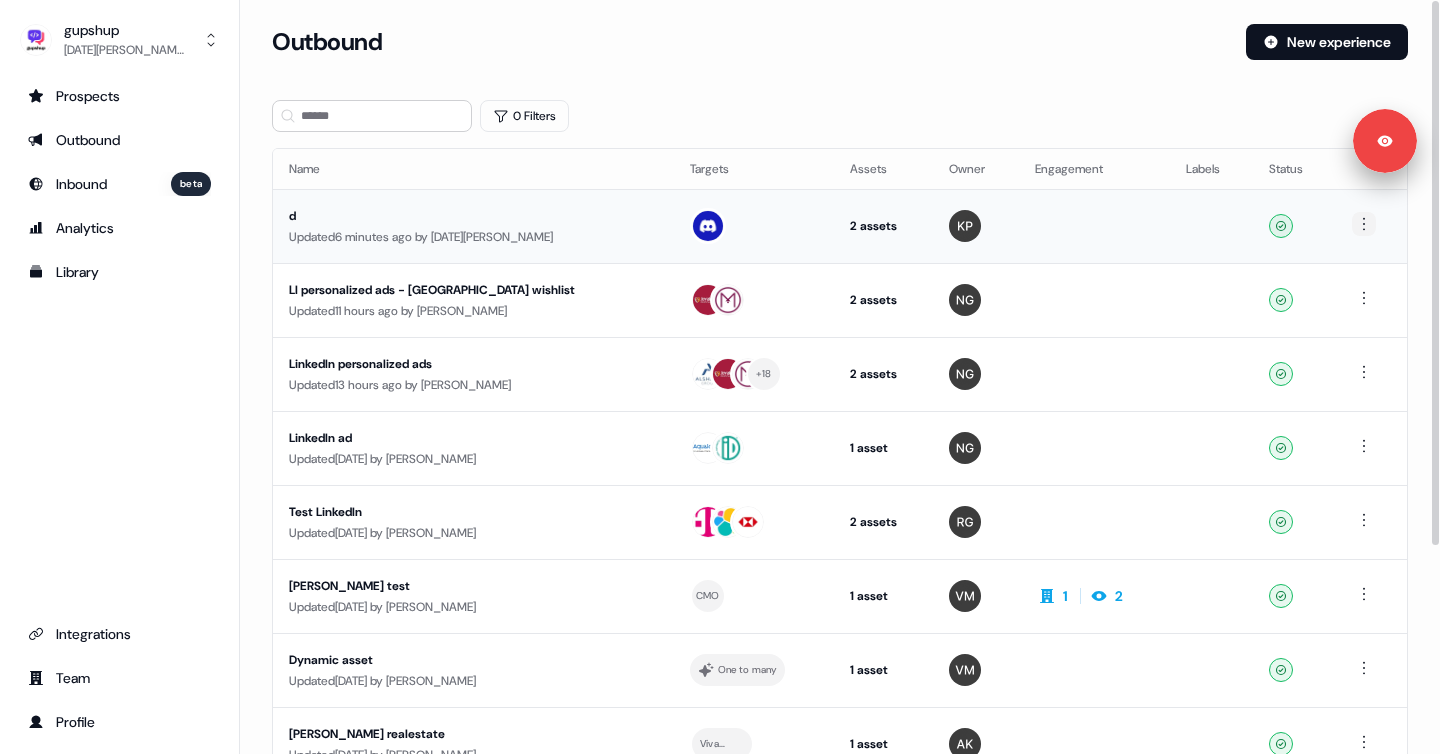 click on "Signed in as [DATE][PERSON_NAME] Sign out For the best experience switch devices to a bigger screen. Go to [DOMAIN_NAME] gupshup [DATE][PERSON_NAME] Prospects Outbound Inbound beta Analytics Library   Integrations Team Profile Loading... Outbound New experience 0   Filters Name Targets Assets Owner Engagement Labels Status d Updated  6 minutes ago   by   [DATE][PERSON_NAME] 2   assets LinkedIn Square, Outreach (Starter) Ready LI personalized ads - [GEOGRAPHIC_DATA] wishlist Updated  11 hours ago   by   [PERSON_NAME] 2   assets LinkedIn Square, Outreach (Starter) Ready LinkedIn personalized ads Updated  13 hours ago   by   [PERSON_NAME] + 18 2   assets LinkedIn Square, Outreach (Starter) Ready LinkedIn ad Updated  [DATE]   by   [PERSON_NAME] 1   asset LinkedIn Square Ready Test LinkedIn Updated  [DATE]   by   [PERSON_NAME] 2   assets Outreach (Starter), LinkedIn Square Ready [PERSON_NAME] test Updated  [DATE]   by   [PERSON_NAME] CMO 1   asset Industry (starter) 1 2 Ready Dynamic asset Updated  [DATE]   by   [PERSON_NAME] 1     by" at bounding box center (720, 377) 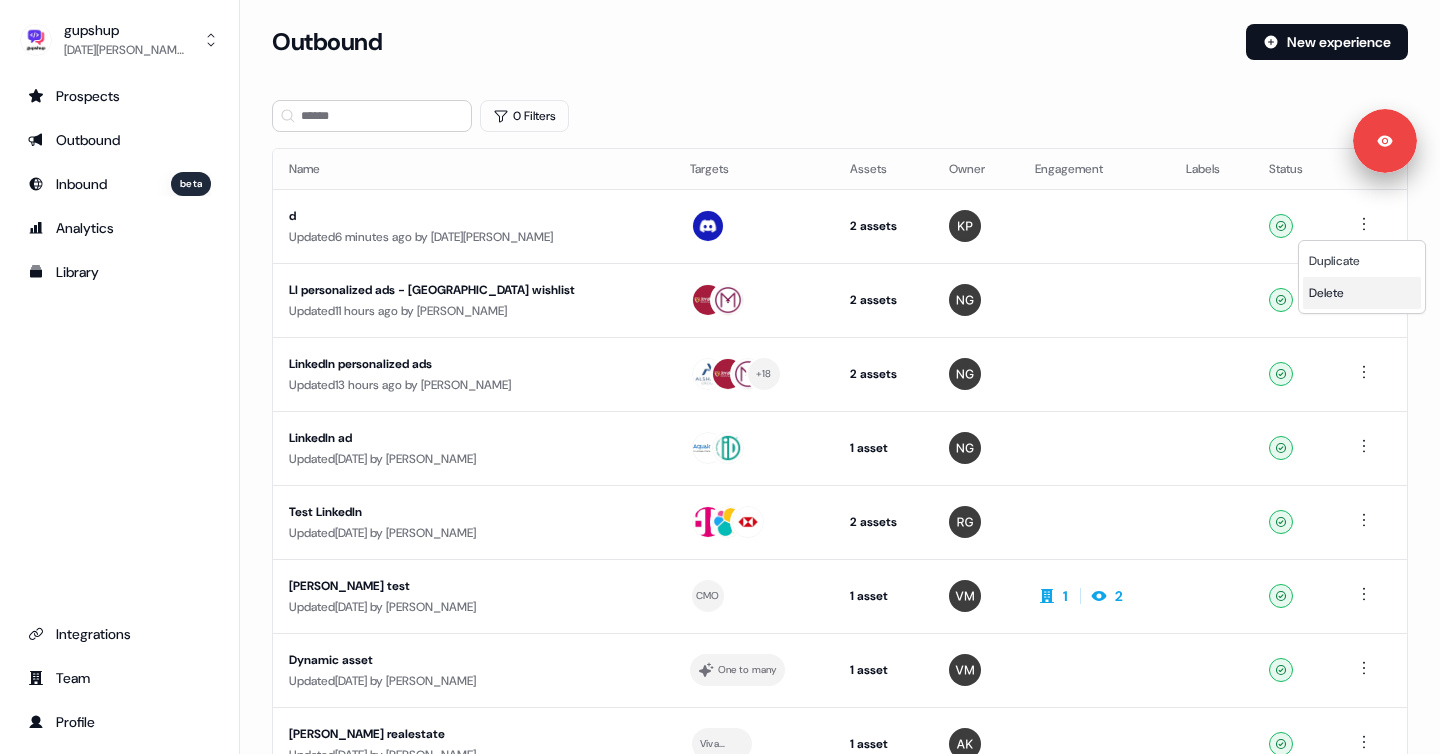click on "Delete" at bounding box center [1326, 293] 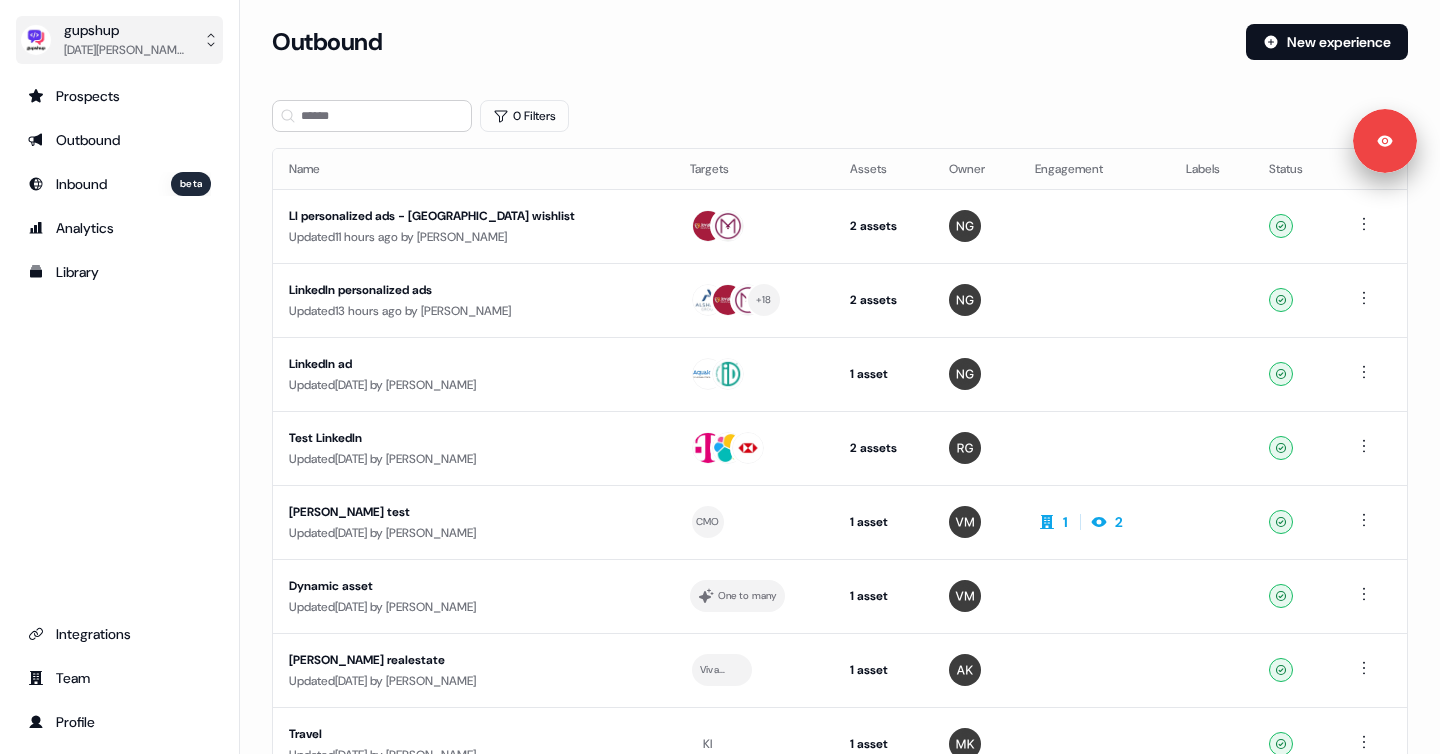 click on "gupshup [DATE][PERSON_NAME]" at bounding box center (119, 40) 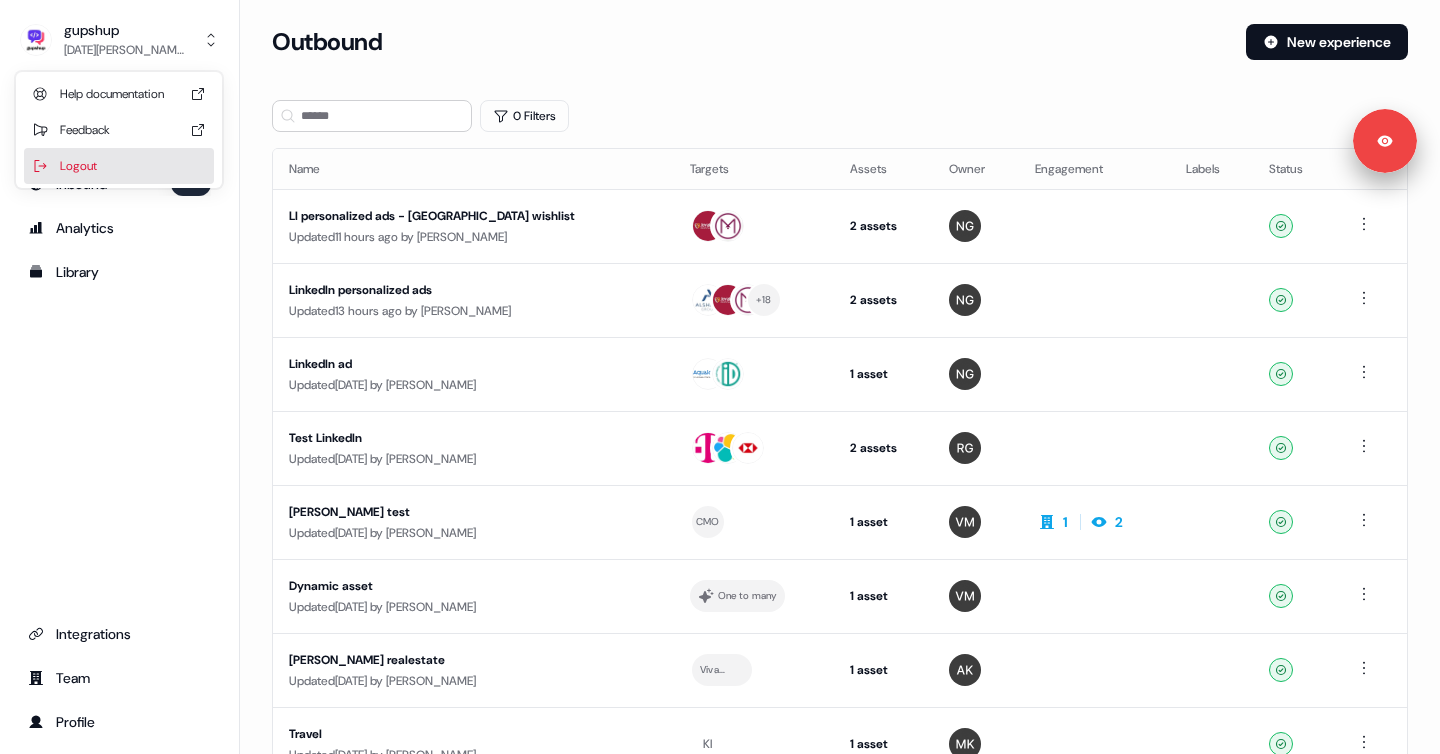 click on "Logout" at bounding box center (119, 166) 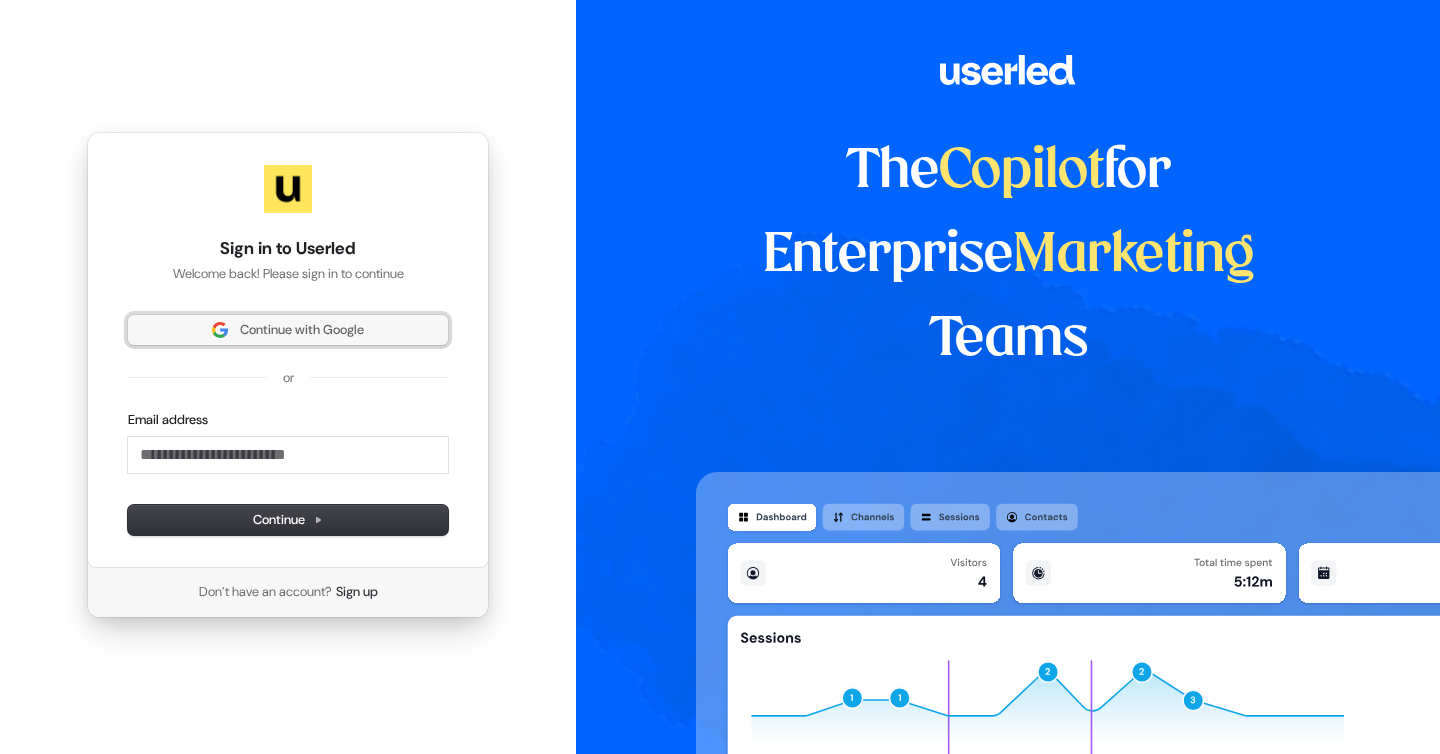 click on "Continue with Google" at bounding box center (302, 330) 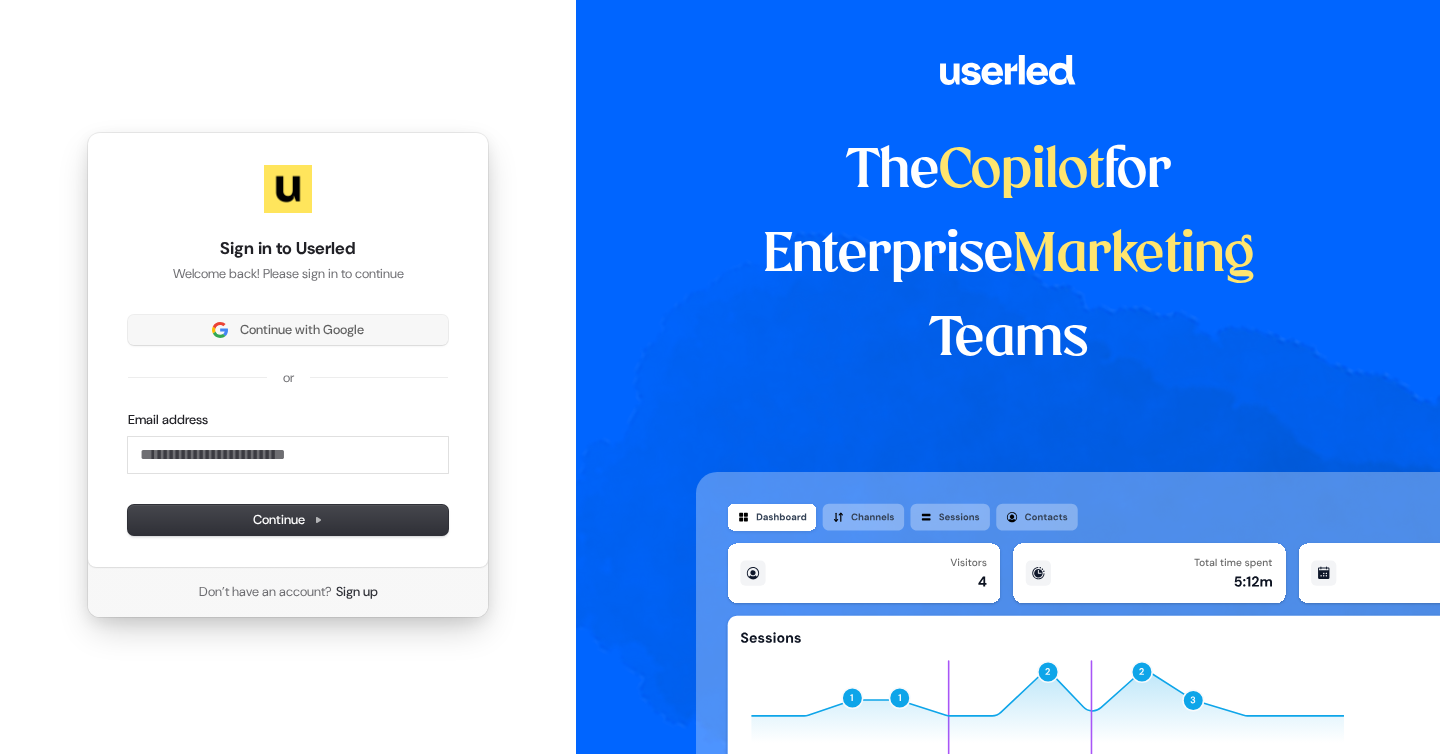 type 